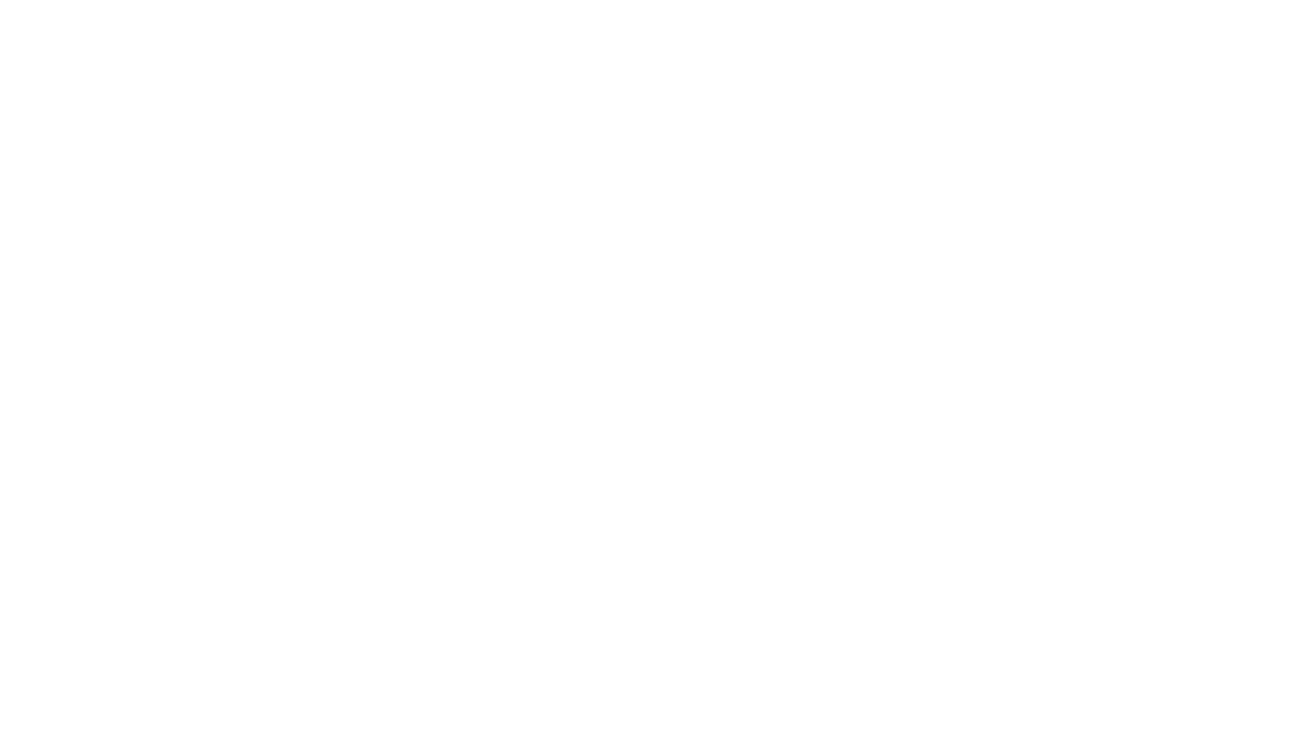 scroll, scrollTop: 0, scrollLeft: 0, axis: both 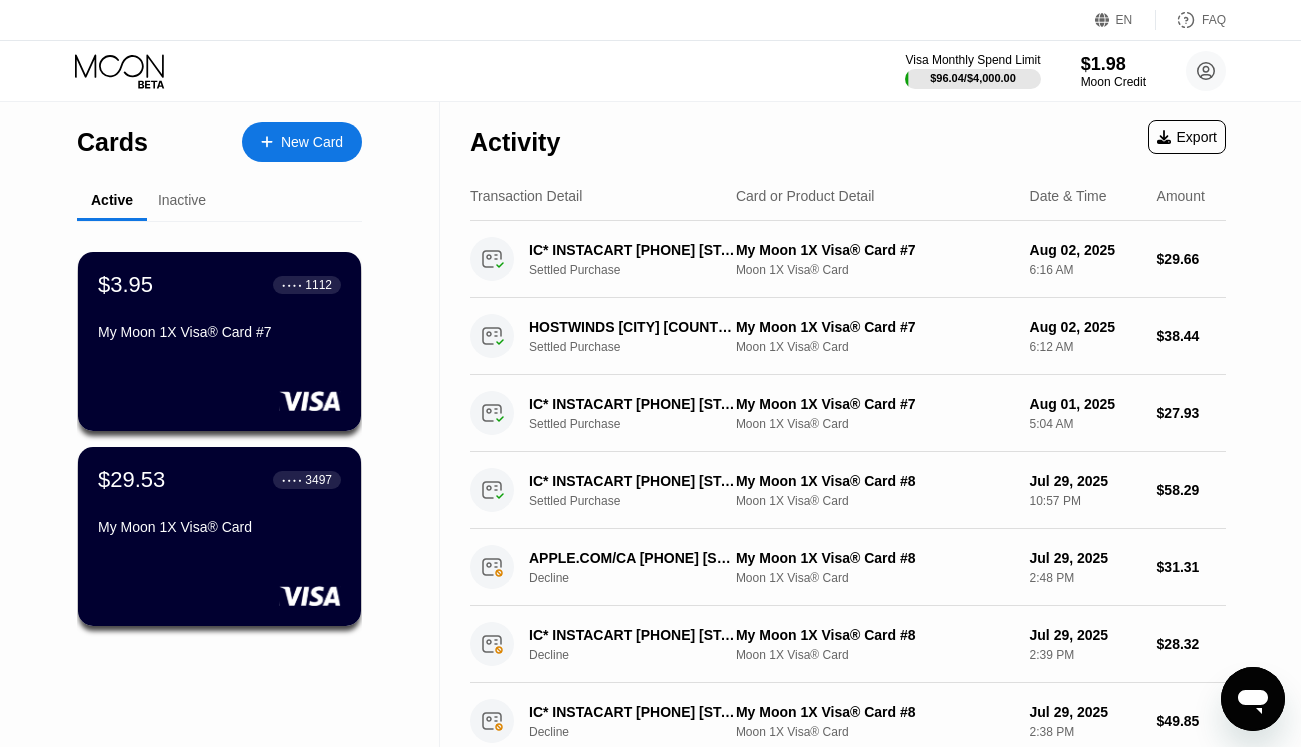 click on "New Card" at bounding box center (312, 142) 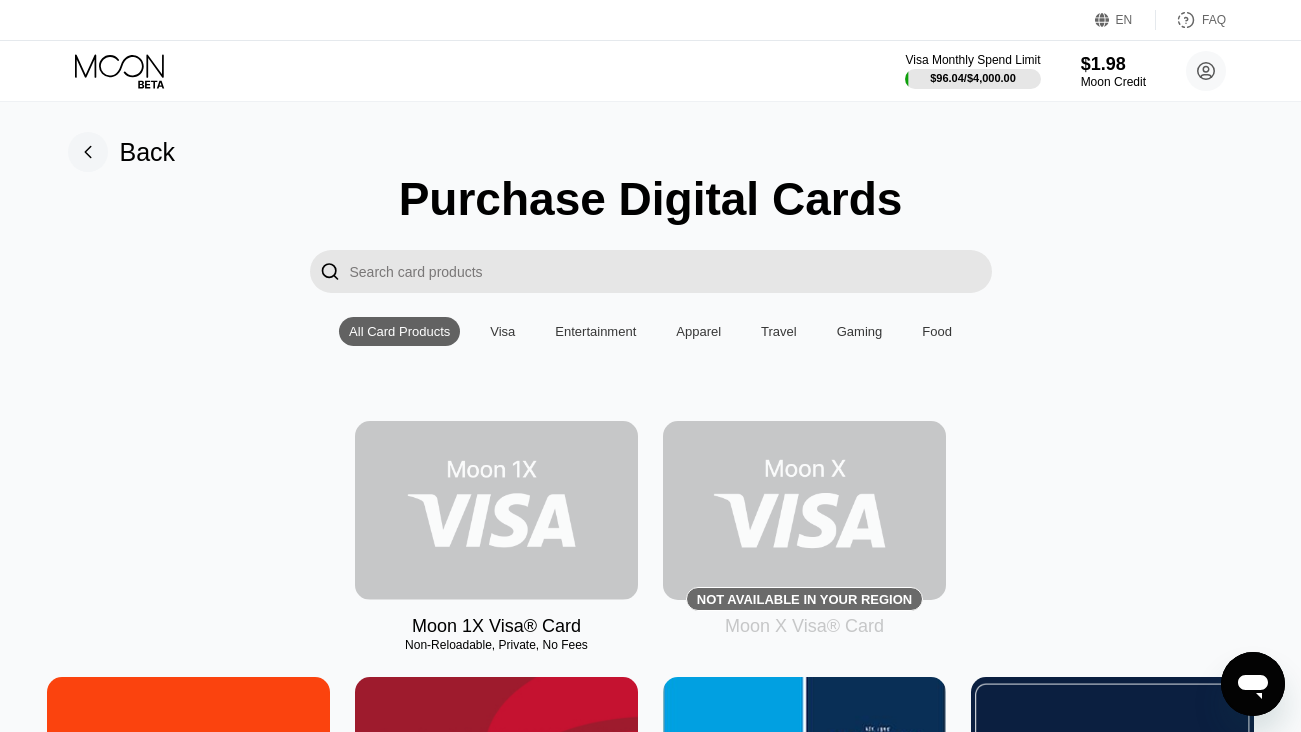 click at bounding box center [496, 510] 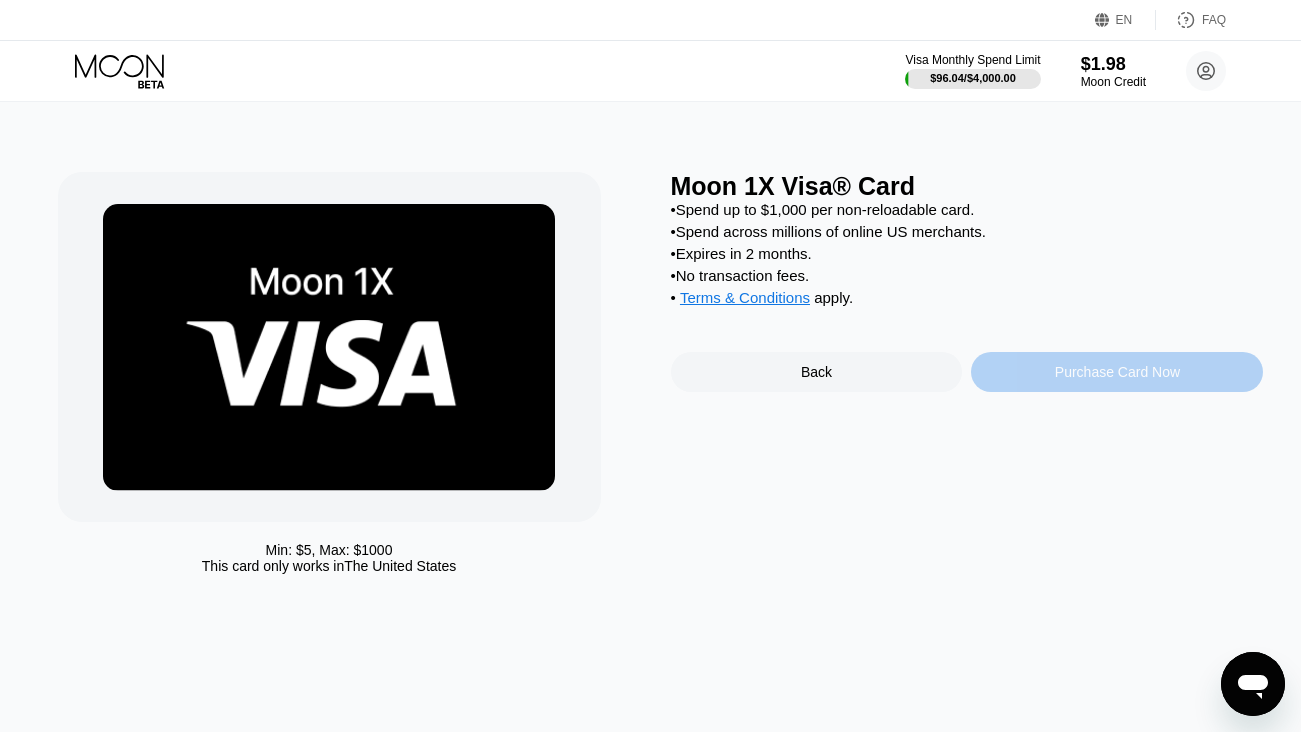 click on "Purchase Card Now" at bounding box center (1117, 372) 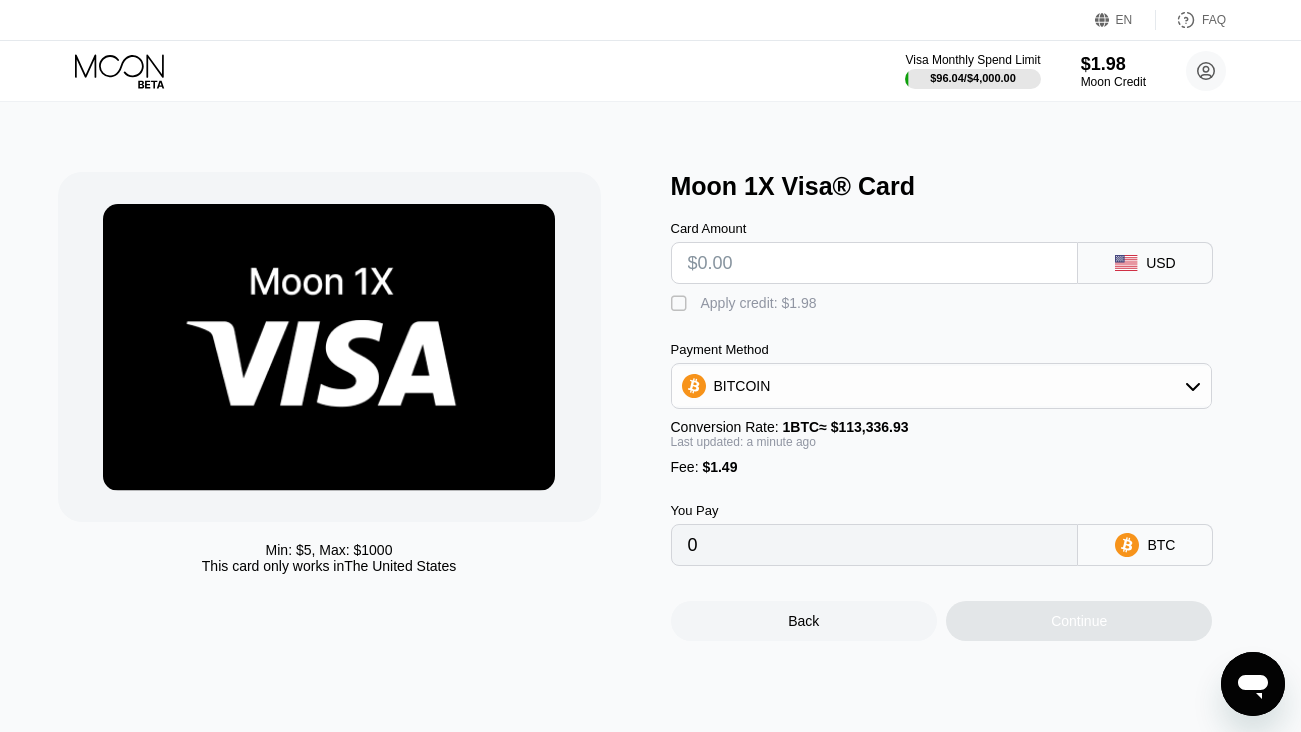 click at bounding box center [875, 263] 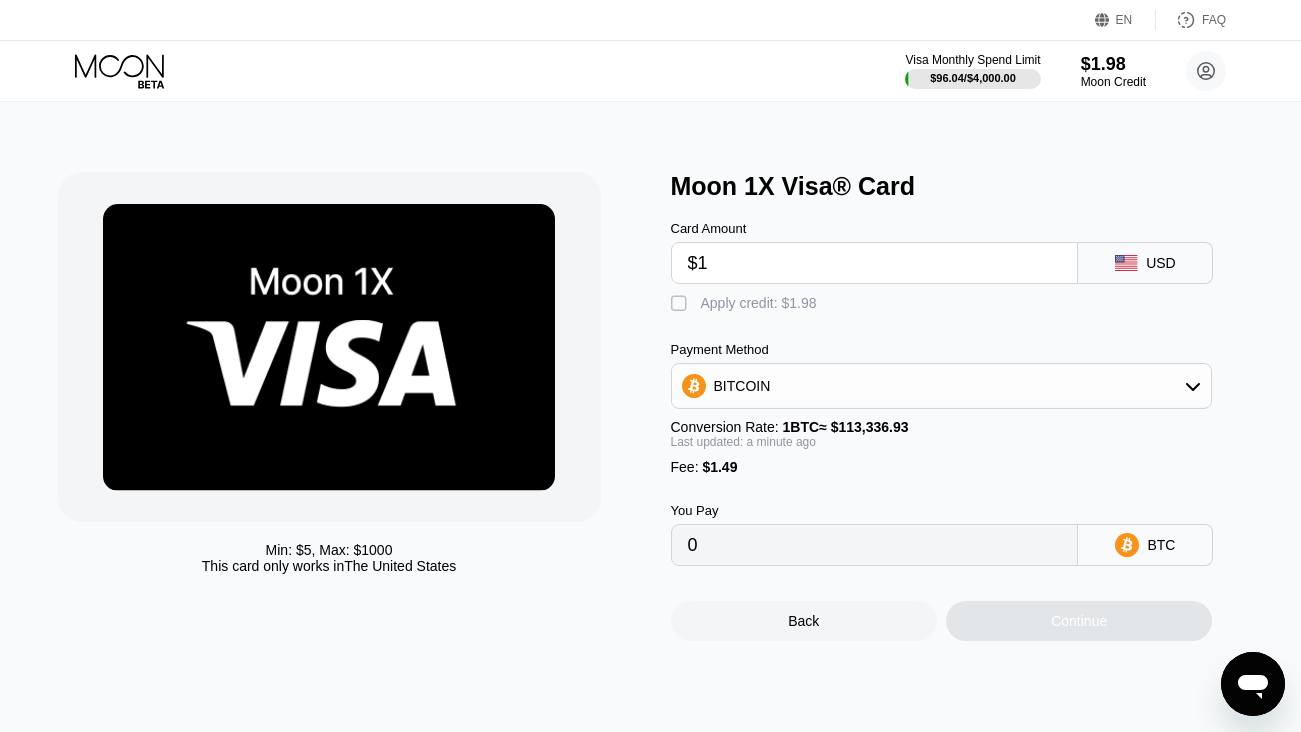 type on "$12" 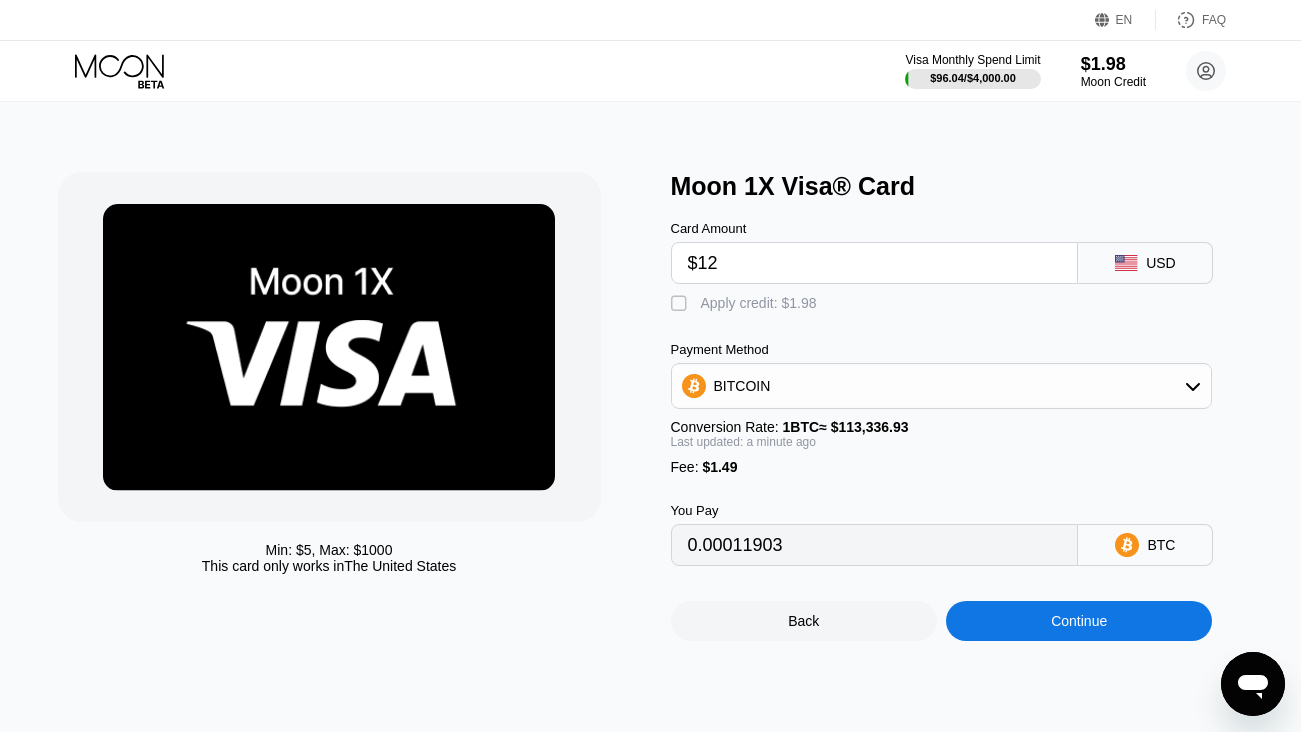 type on "0.00011903" 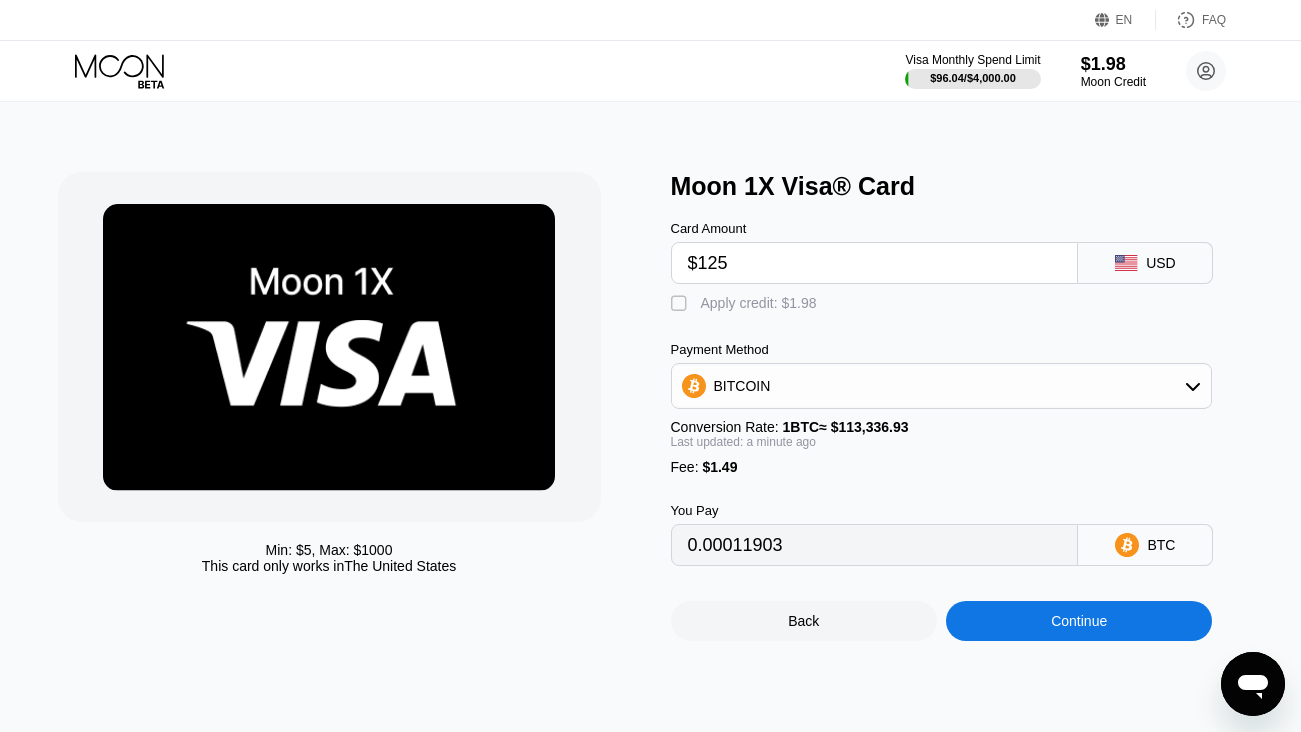 type on "0.00111606" 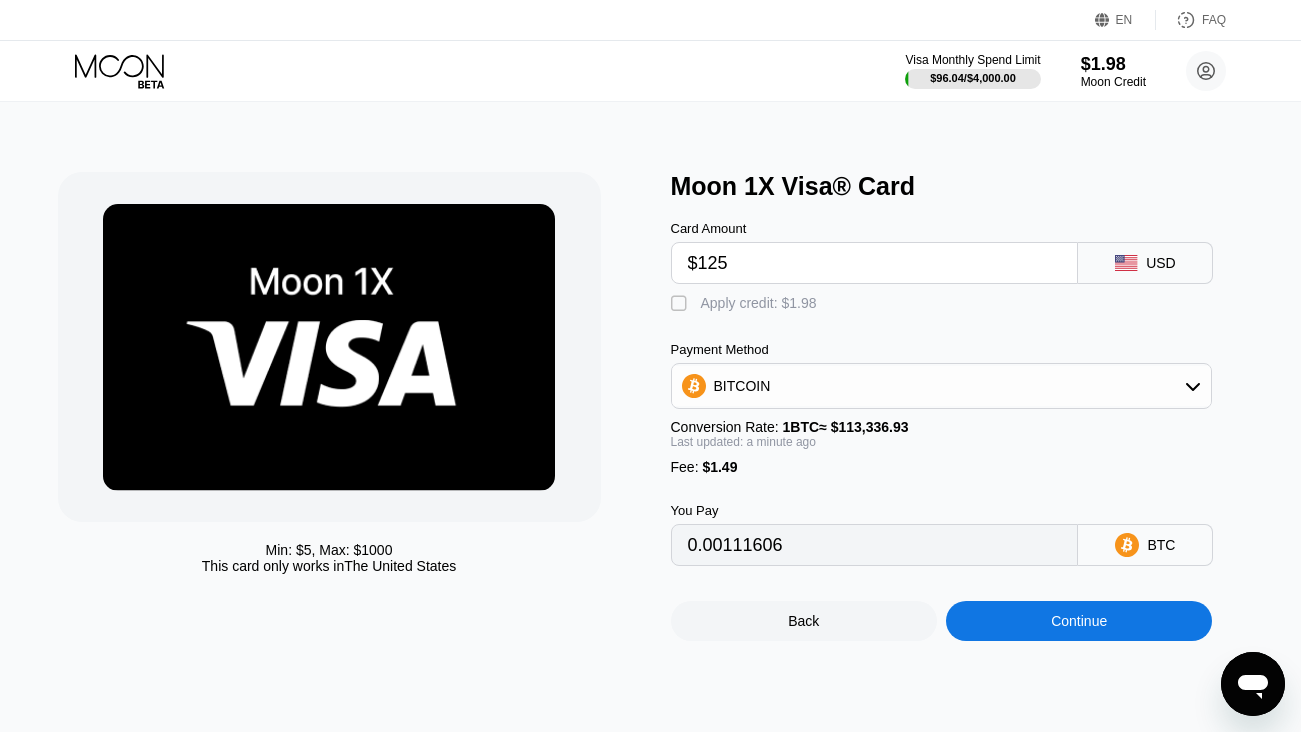 type on "$125" 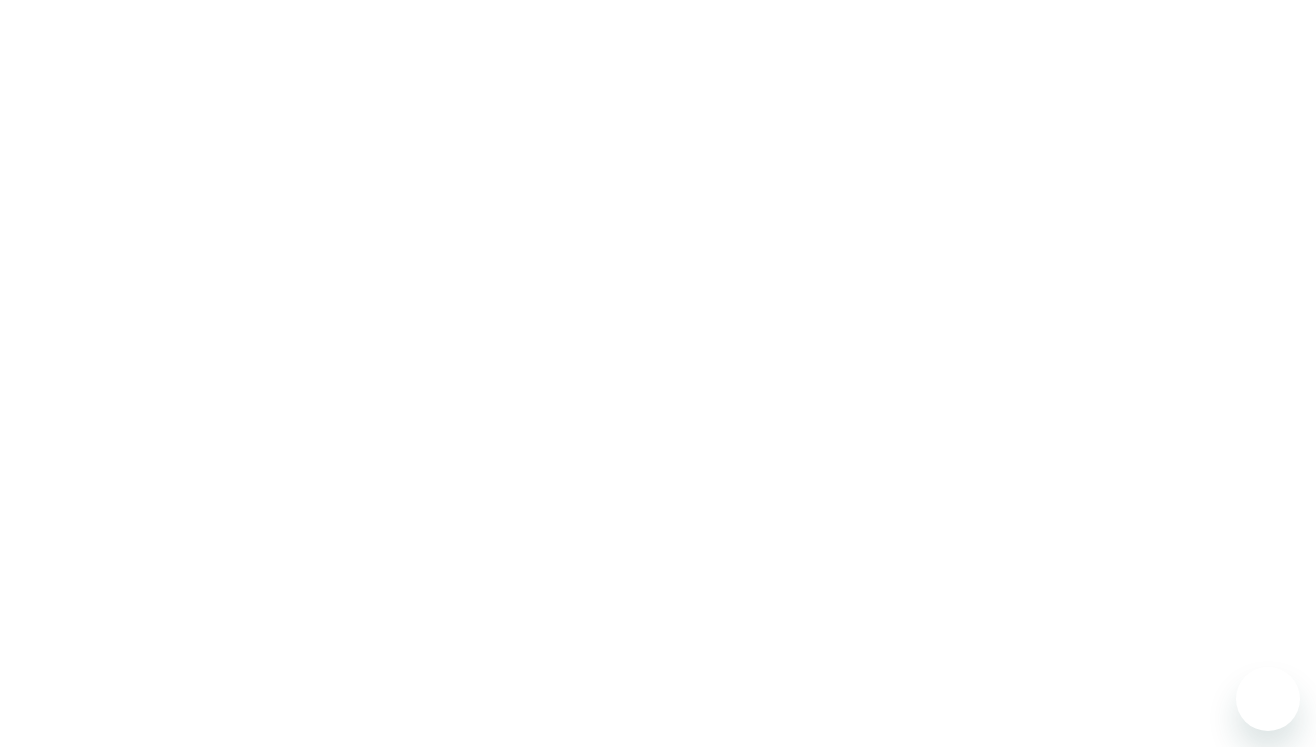 scroll, scrollTop: 0, scrollLeft: 0, axis: both 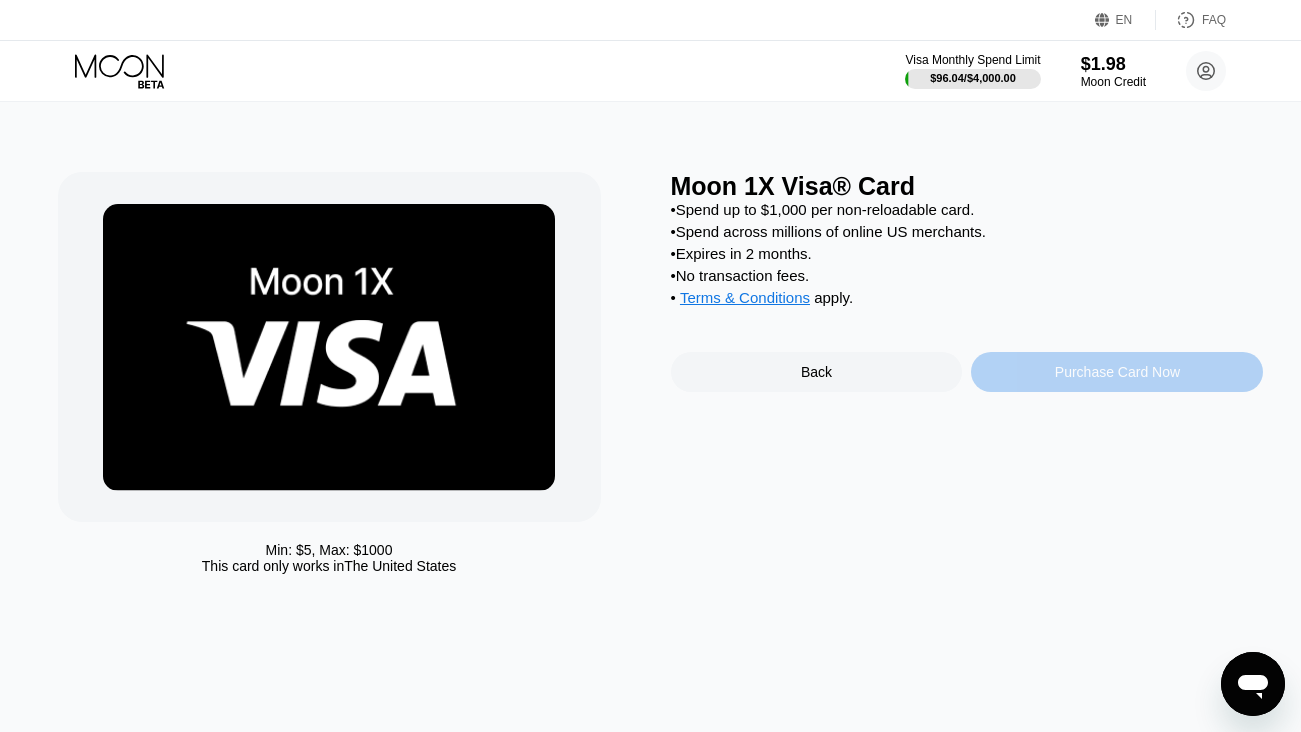 click on "Purchase Card Now" at bounding box center [1117, 372] 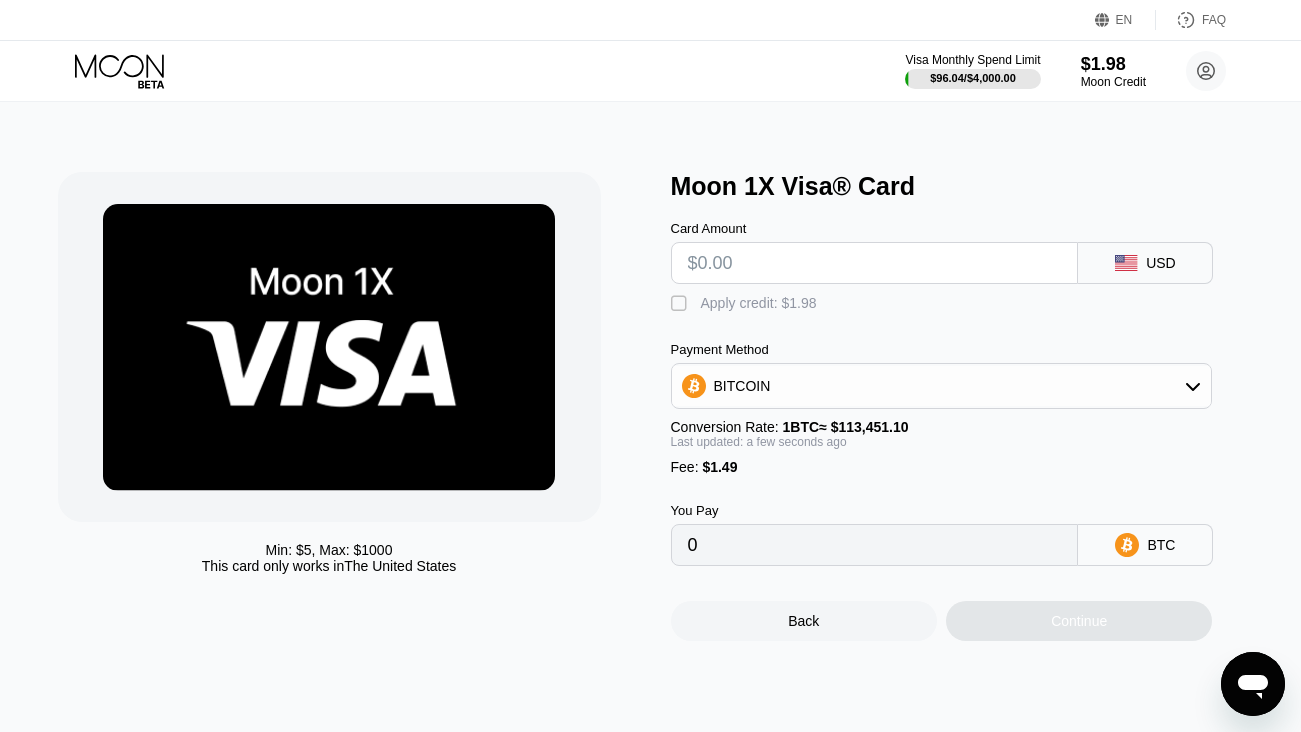 click at bounding box center [875, 263] 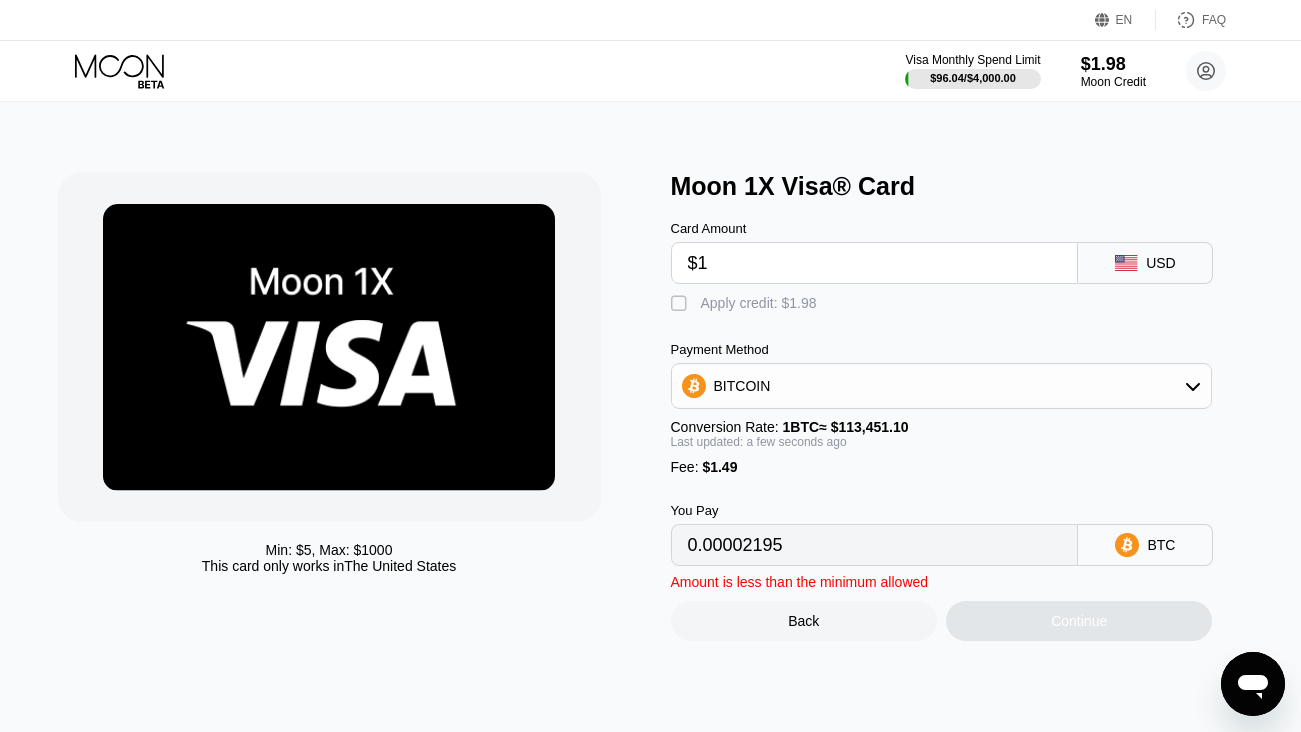 type on "0.00002195" 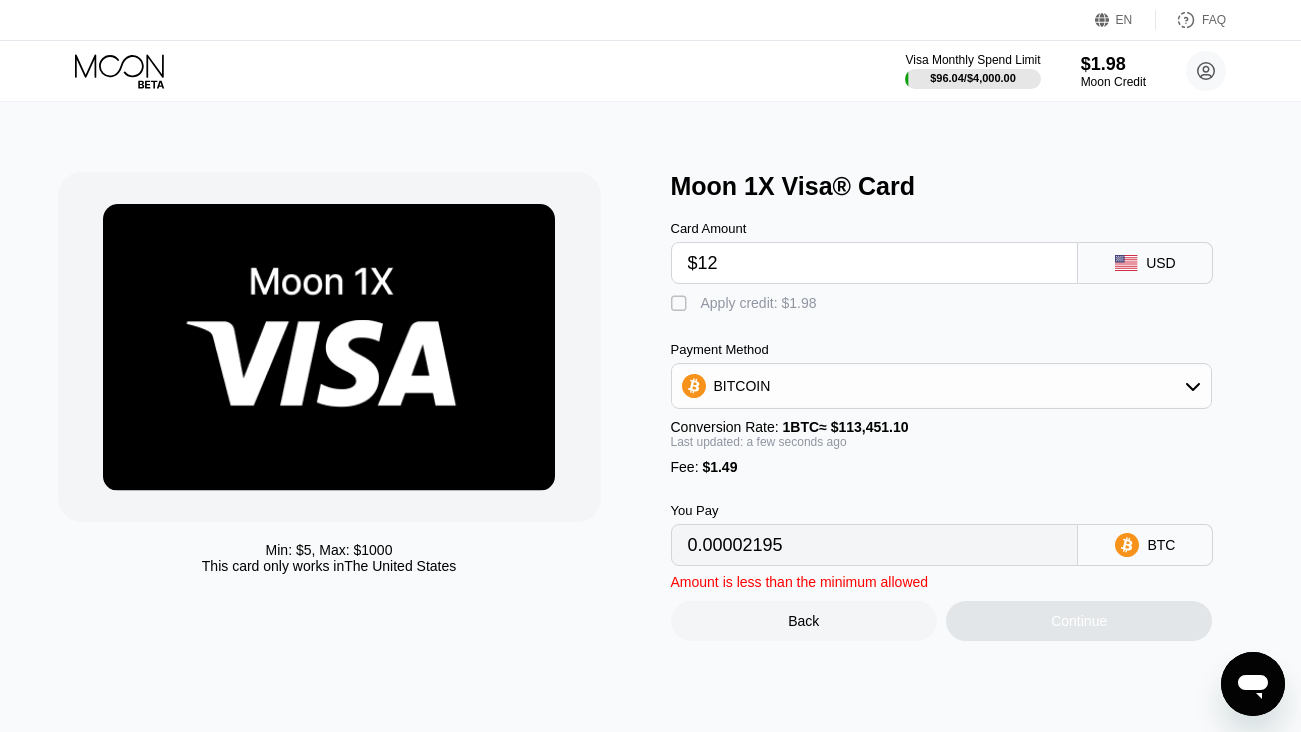 type on "0.00011891" 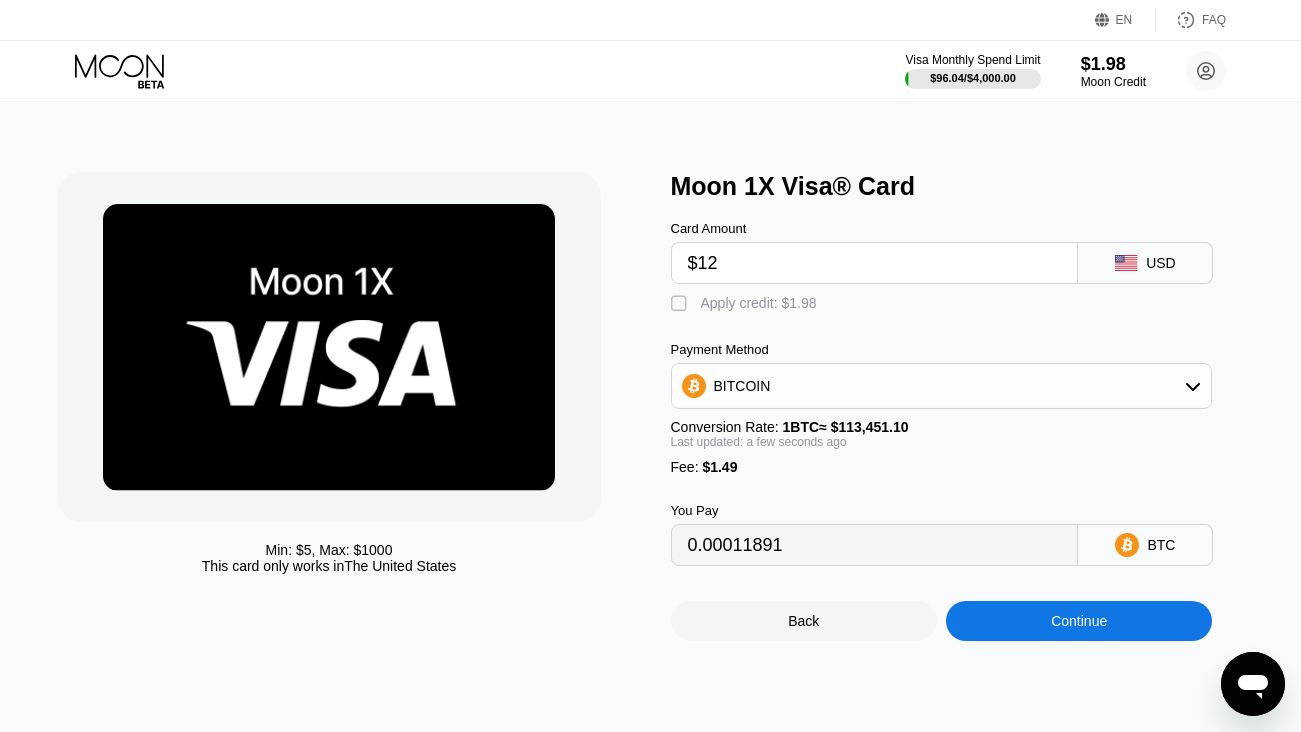 type on "$121" 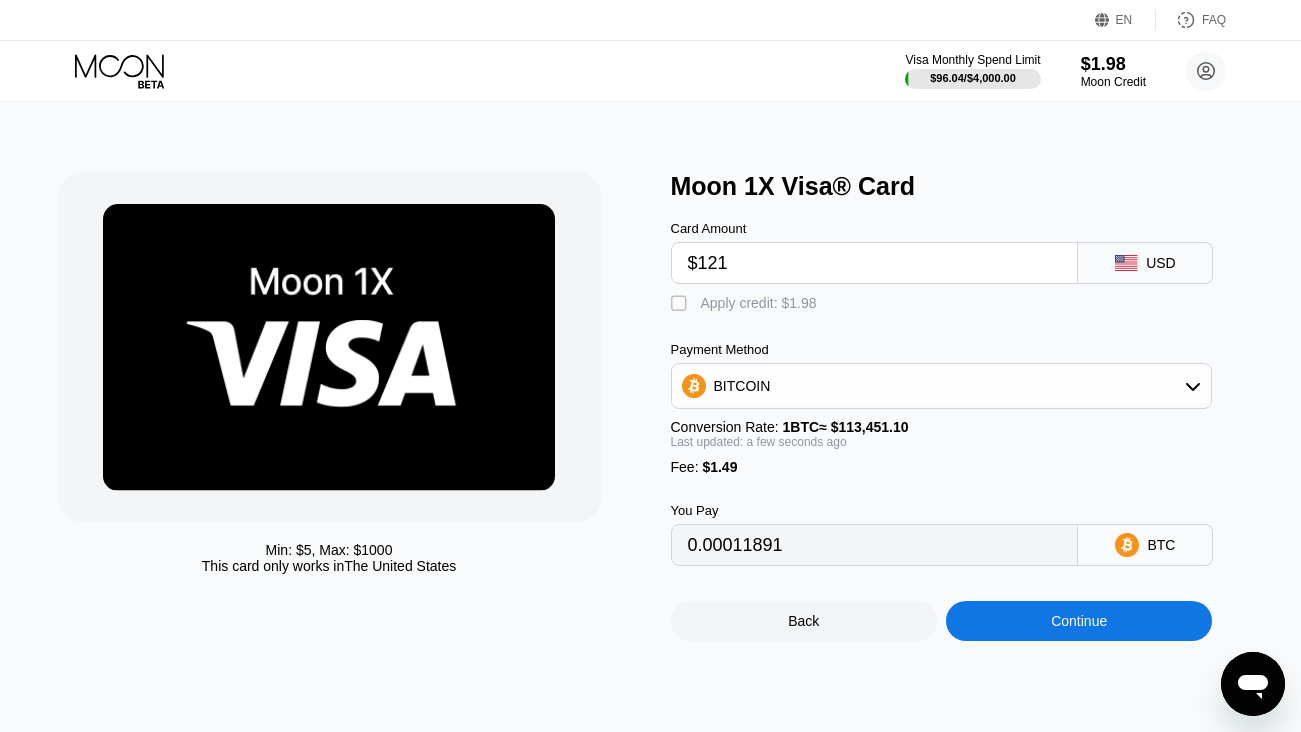 type on "0.00107968" 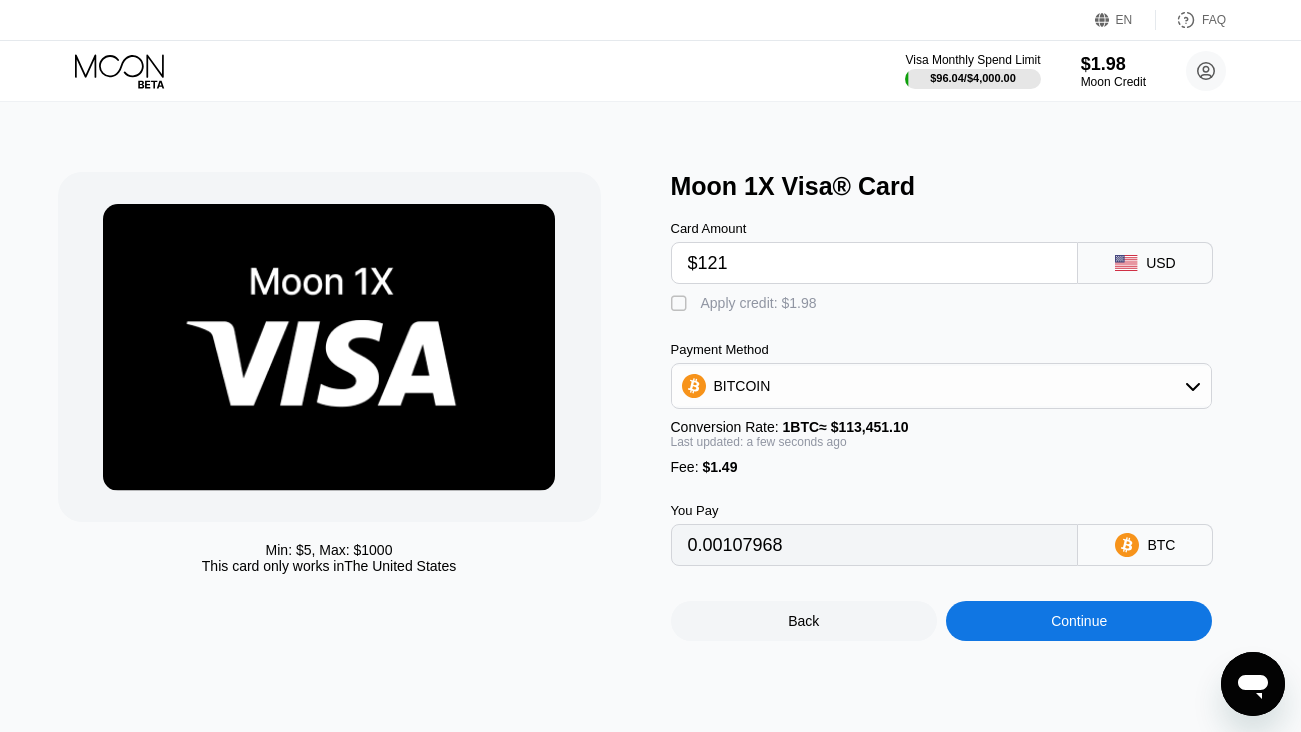 type on "$121" 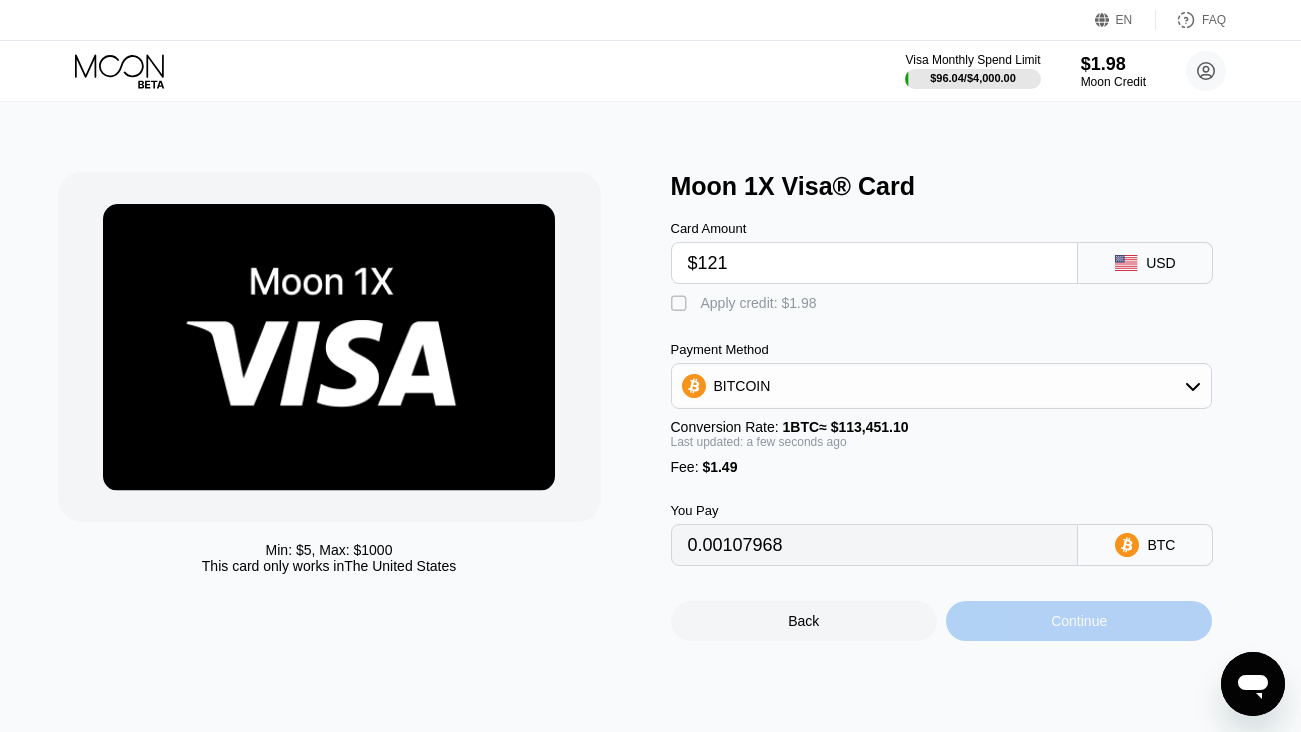 click on "Continue" at bounding box center [1079, 621] 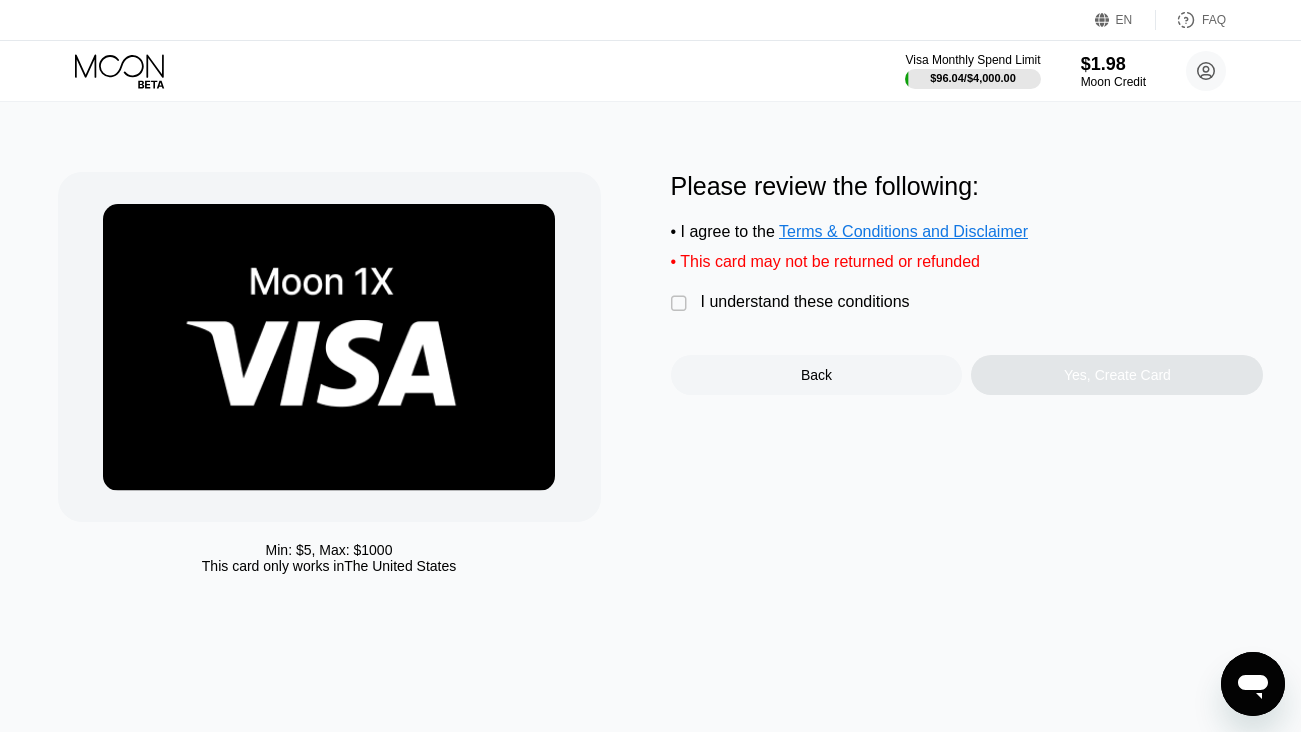 click on "" at bounding box center (681, 304) 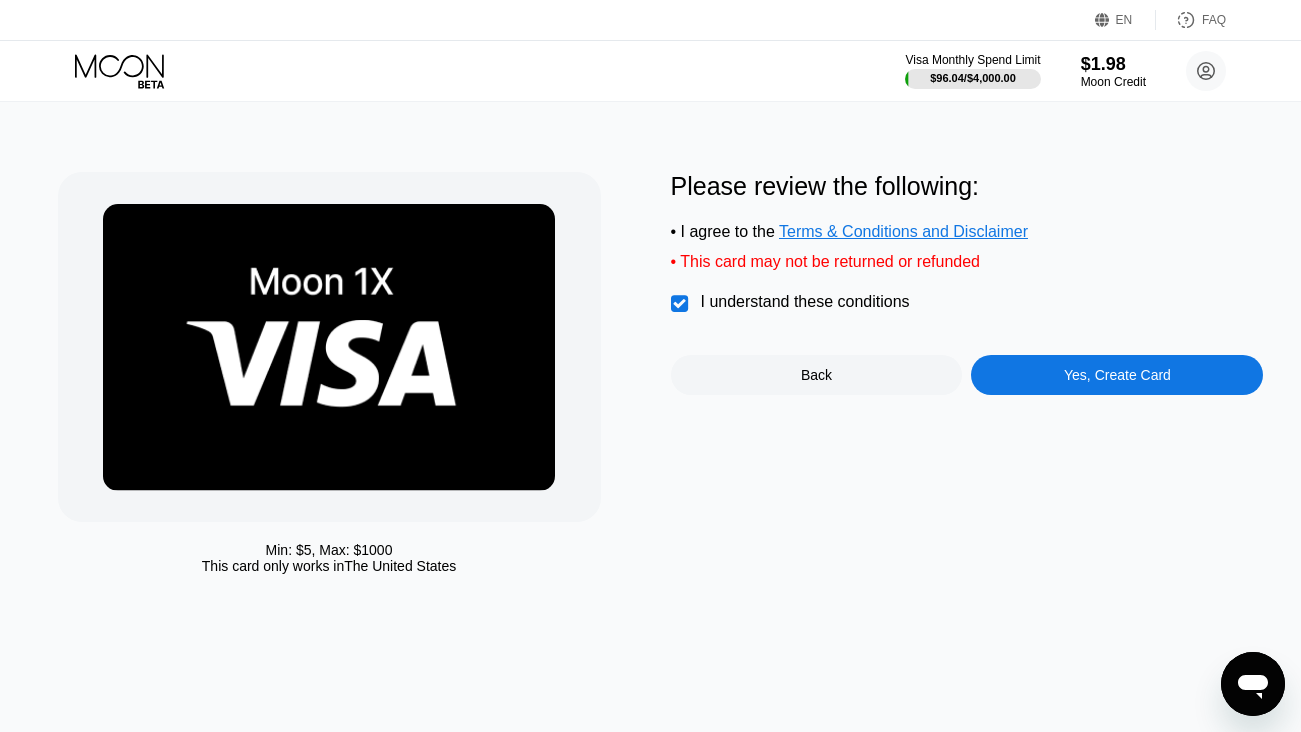 click on "Yes, Create Card" at bounding box center [1117, 375] 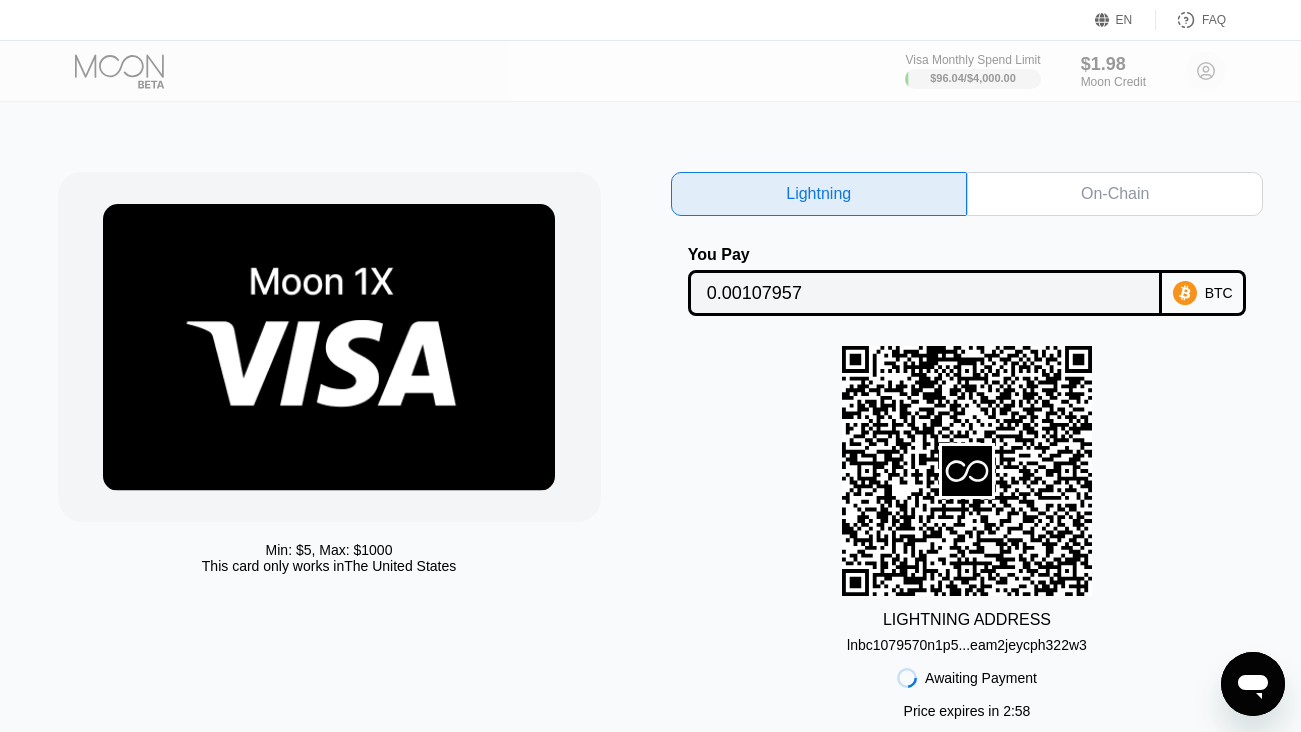 click on "On-Chain" at bounding box center [1115, 194] 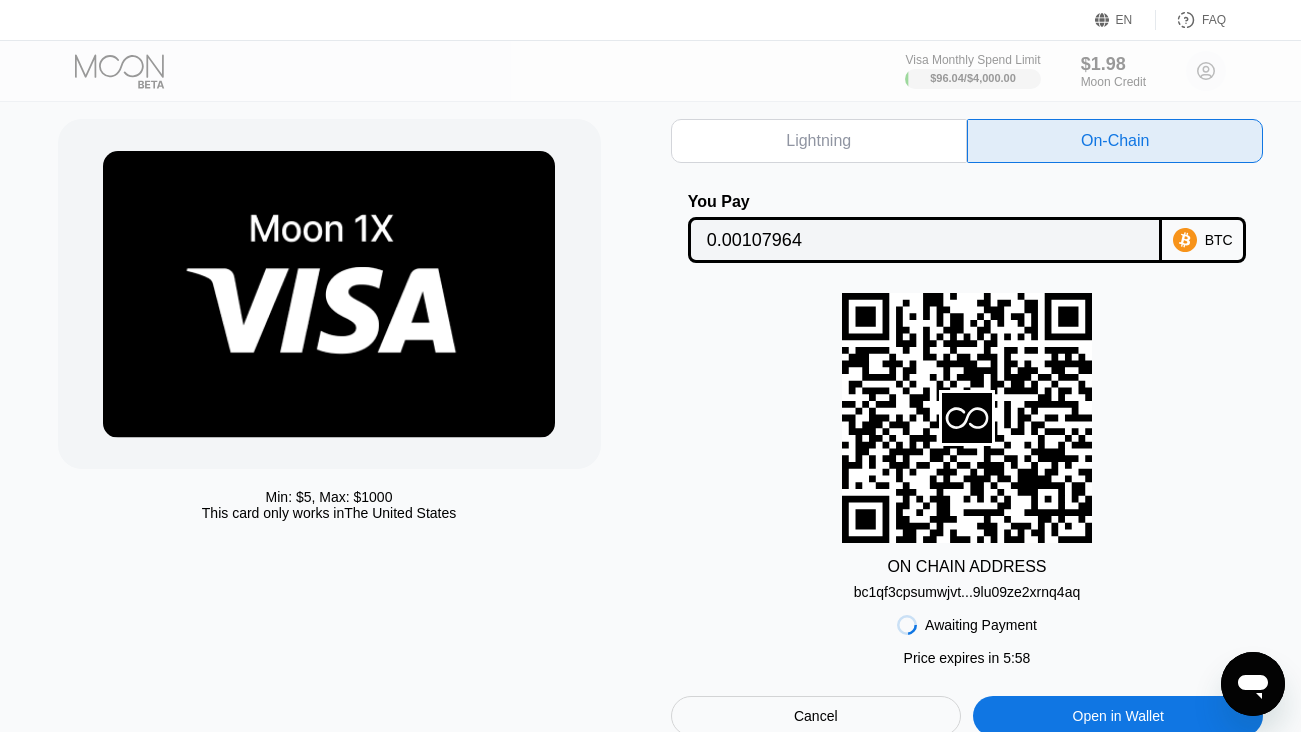 scroll, scrollTop: 99, scrollLeft: 0, axis: vertical 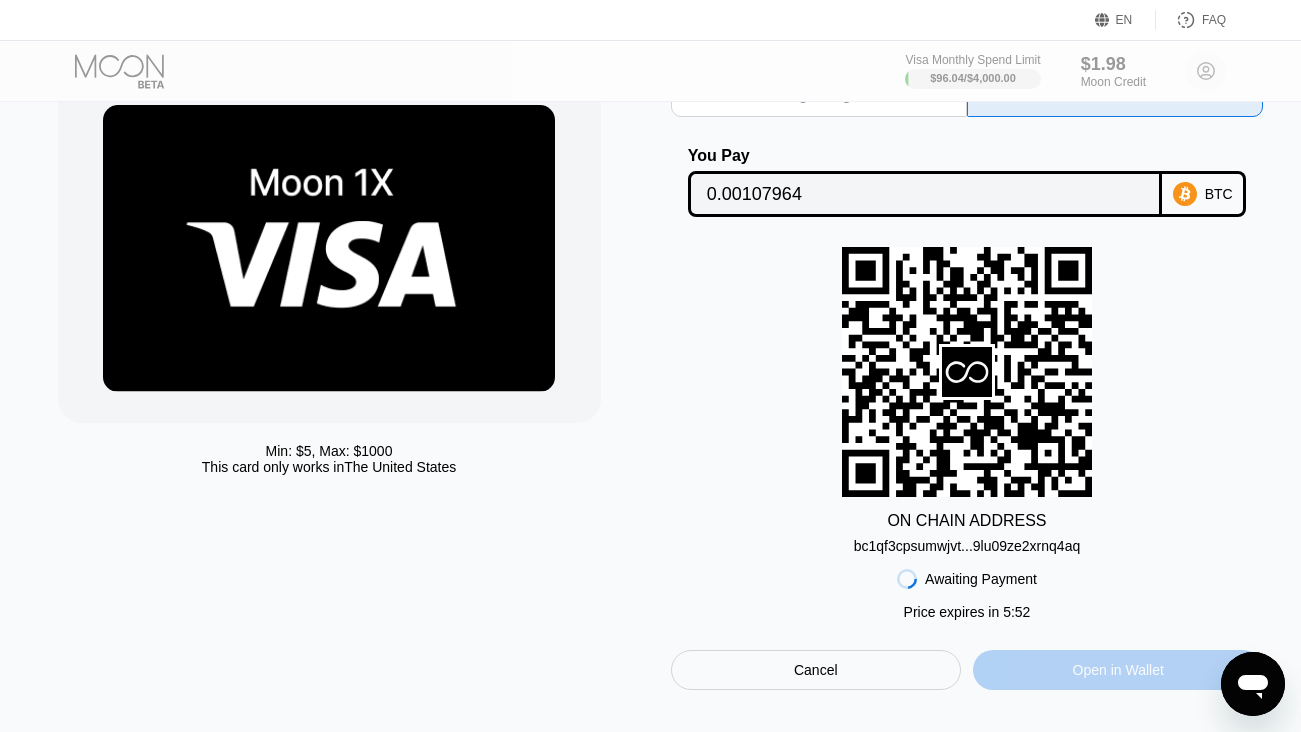 click on "Open in Wallet" at bounding box center [1118, 670] 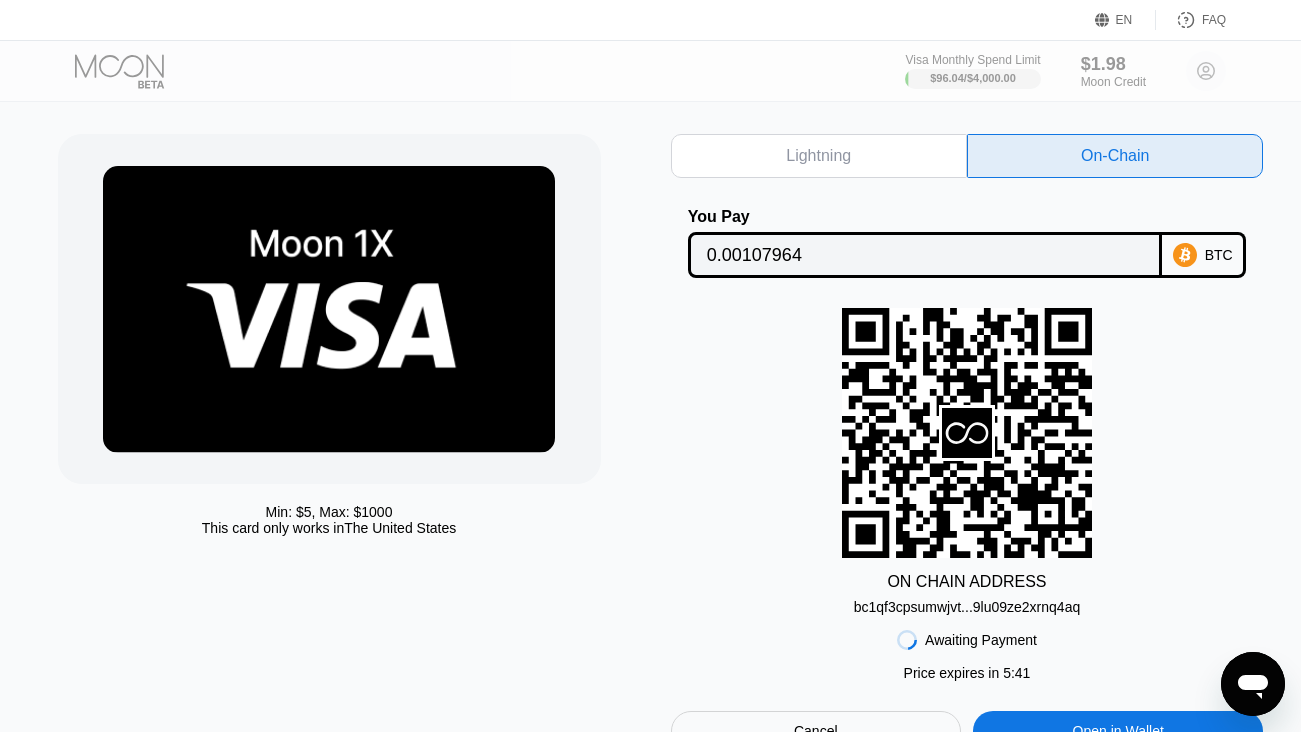 scroll, scrollTop: 40, scrollLeft: 0, axis: vertical 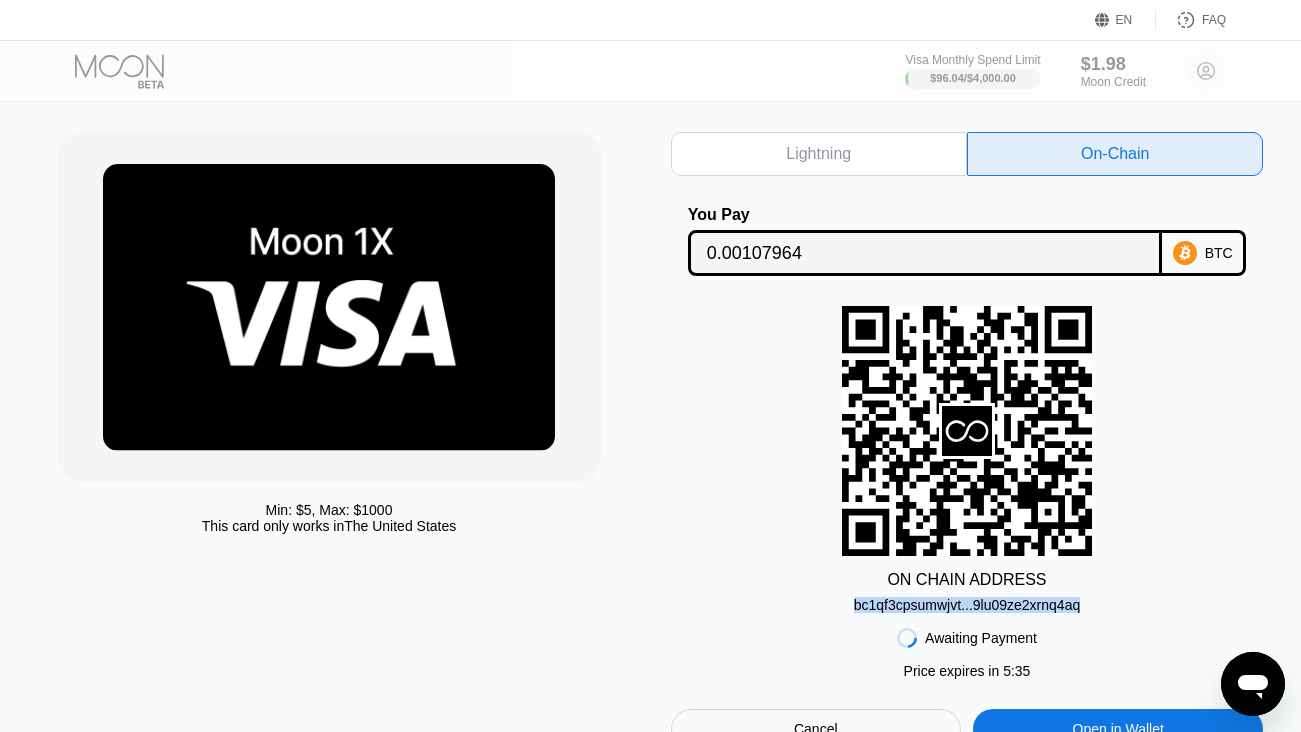 drag, startPoint x: 1076, startPoint y: 615, endPoint x: 859, endPoint y: 619, distance: 217.03687 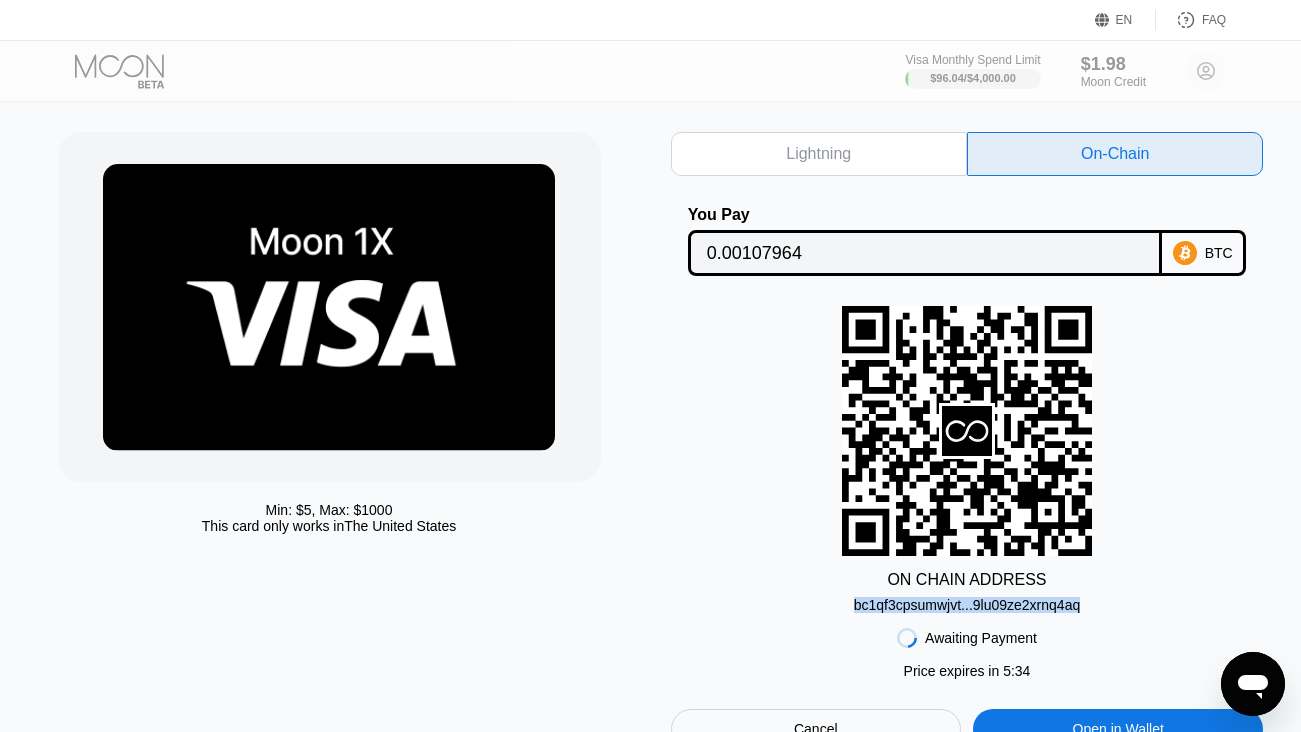 copy on "bc1qf3cpsumwjvt...9lu09ze2xrnq4aq" 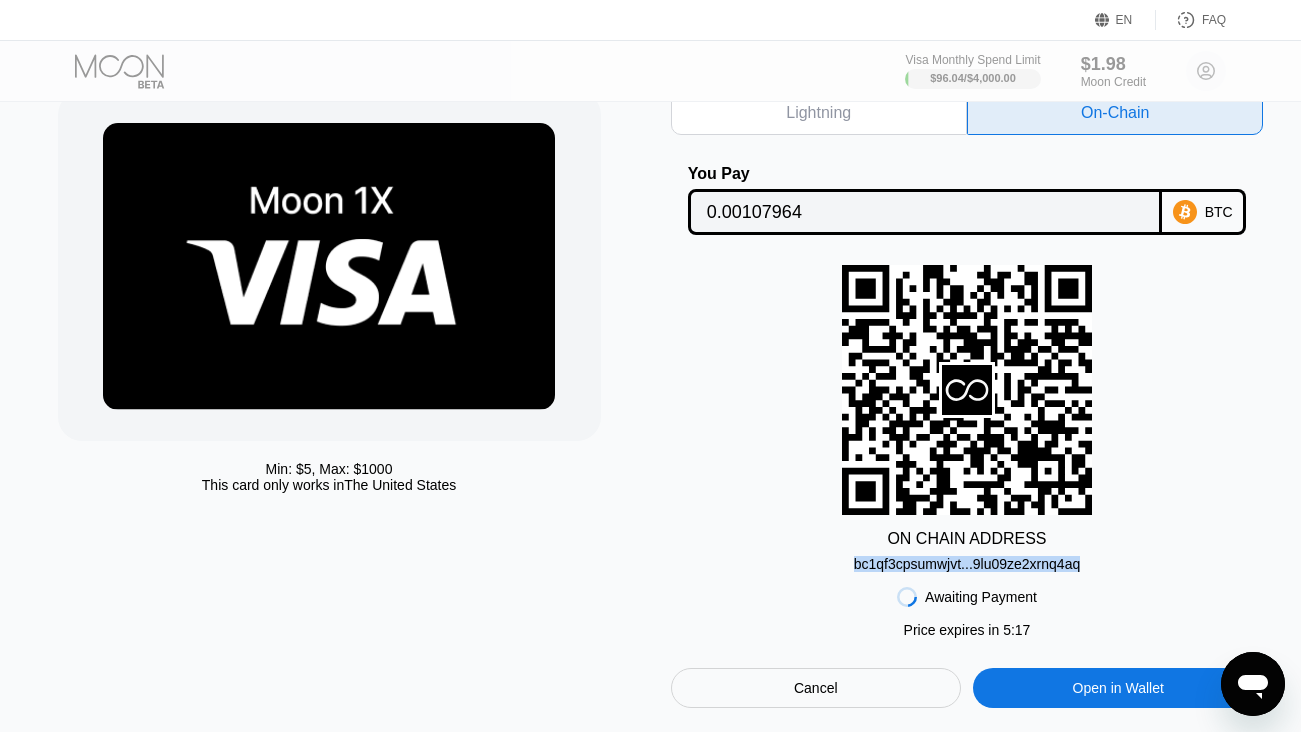 scroll, scrollTop: 83, scrollLeft: 0, axis: vertical 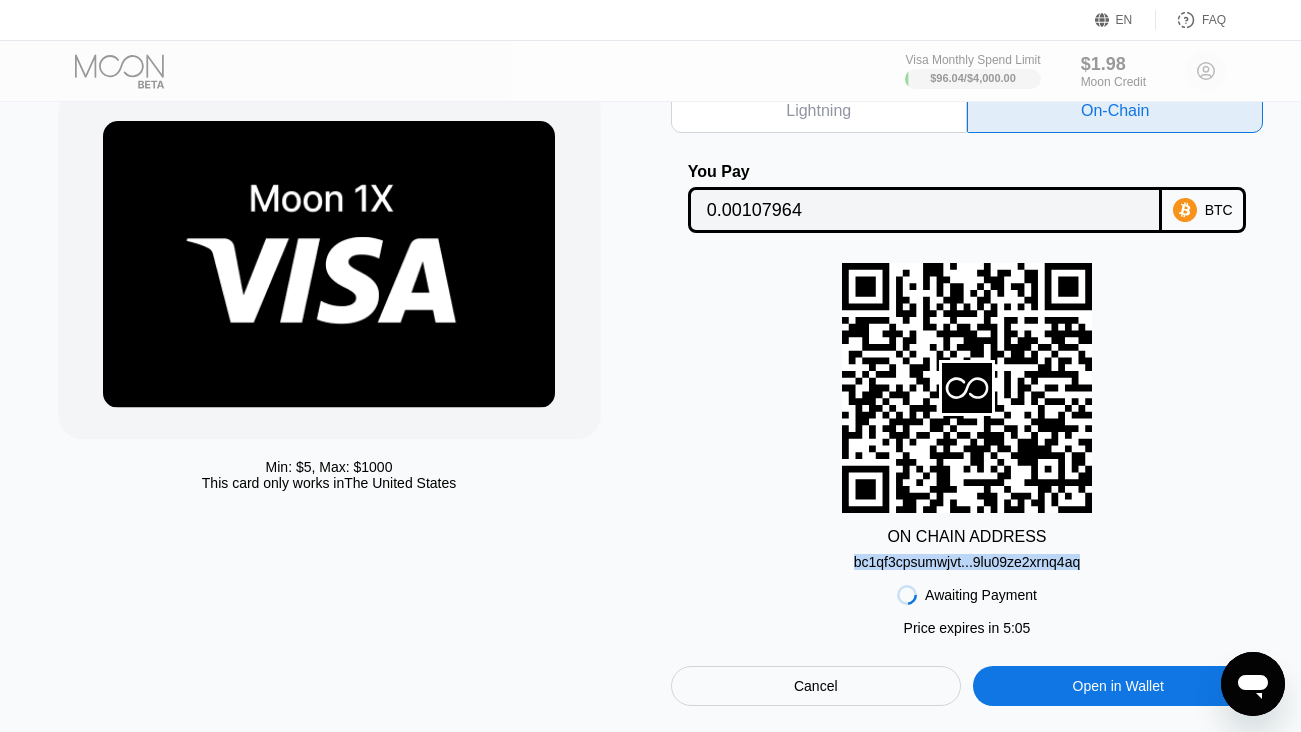 click on "Awaiting Payment Price expires in   2 : 51 Price expires in   5 : 05 Cancel Open in Wallet" at bounding box center [967, 638] 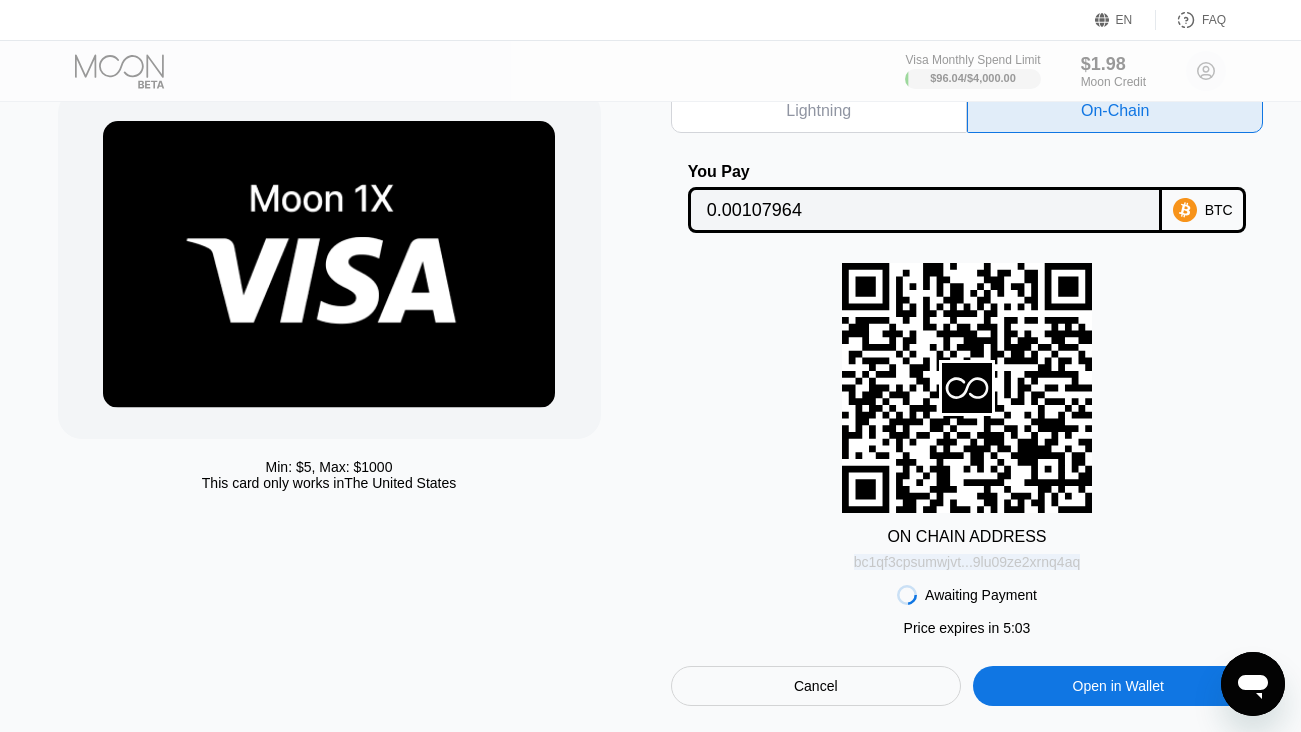 click on "bc1qf3cpsumwjvt...9lu09ze2xrnq4aq" at bounding box center (967, 562) 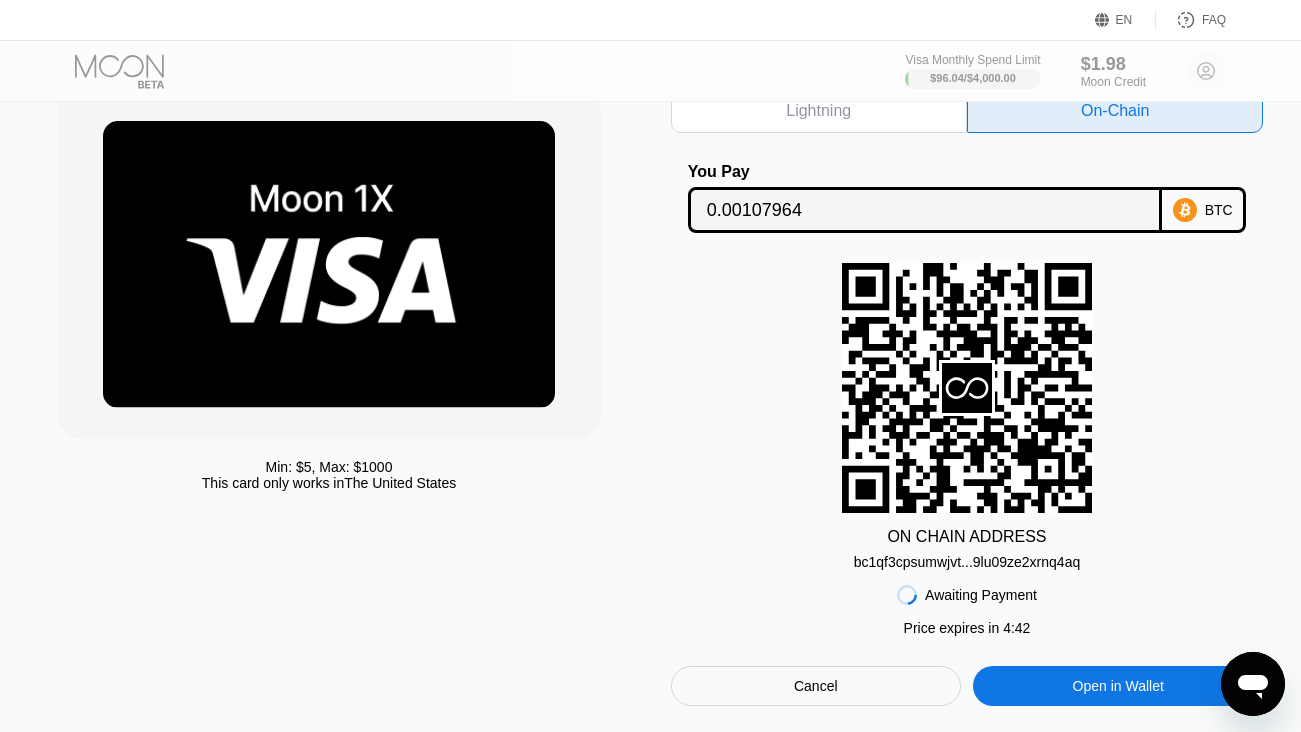 click on "0.00107964" at bounding box center (925, 210) 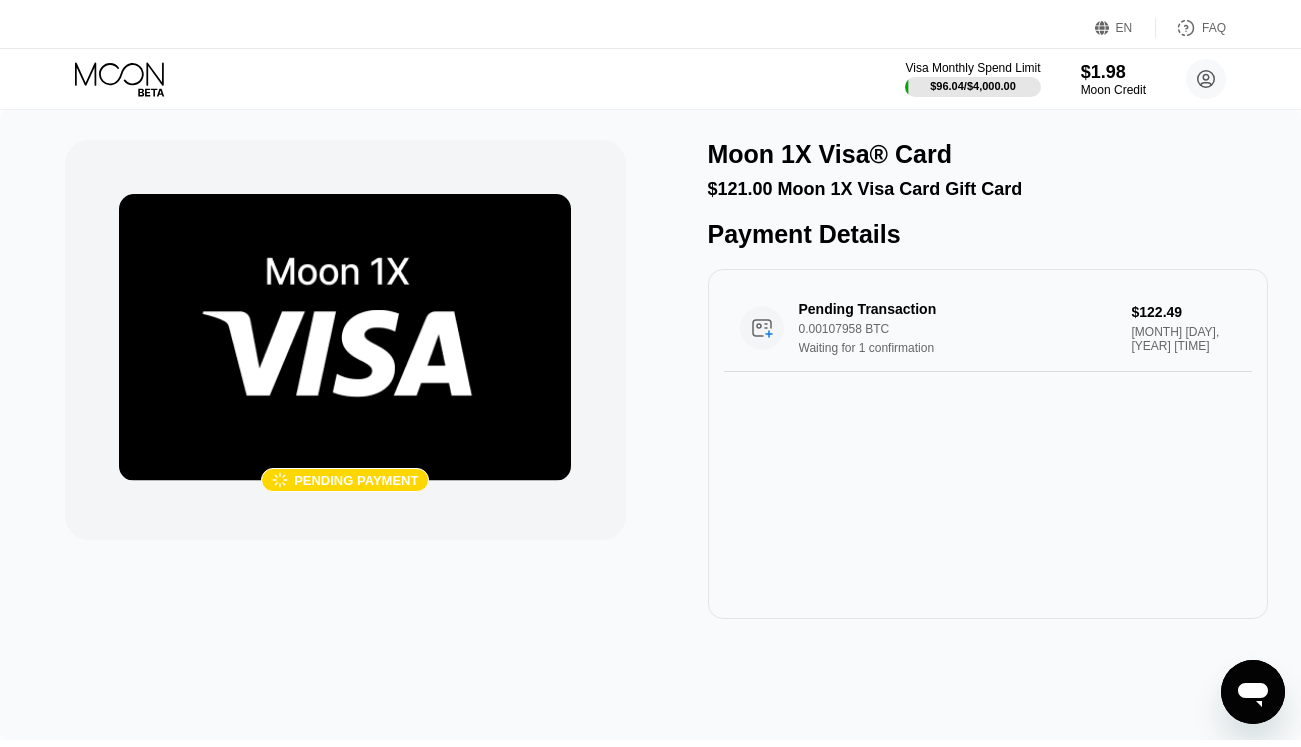 scroll, scrollTop: 0, scrollLeft: 0, axis: both 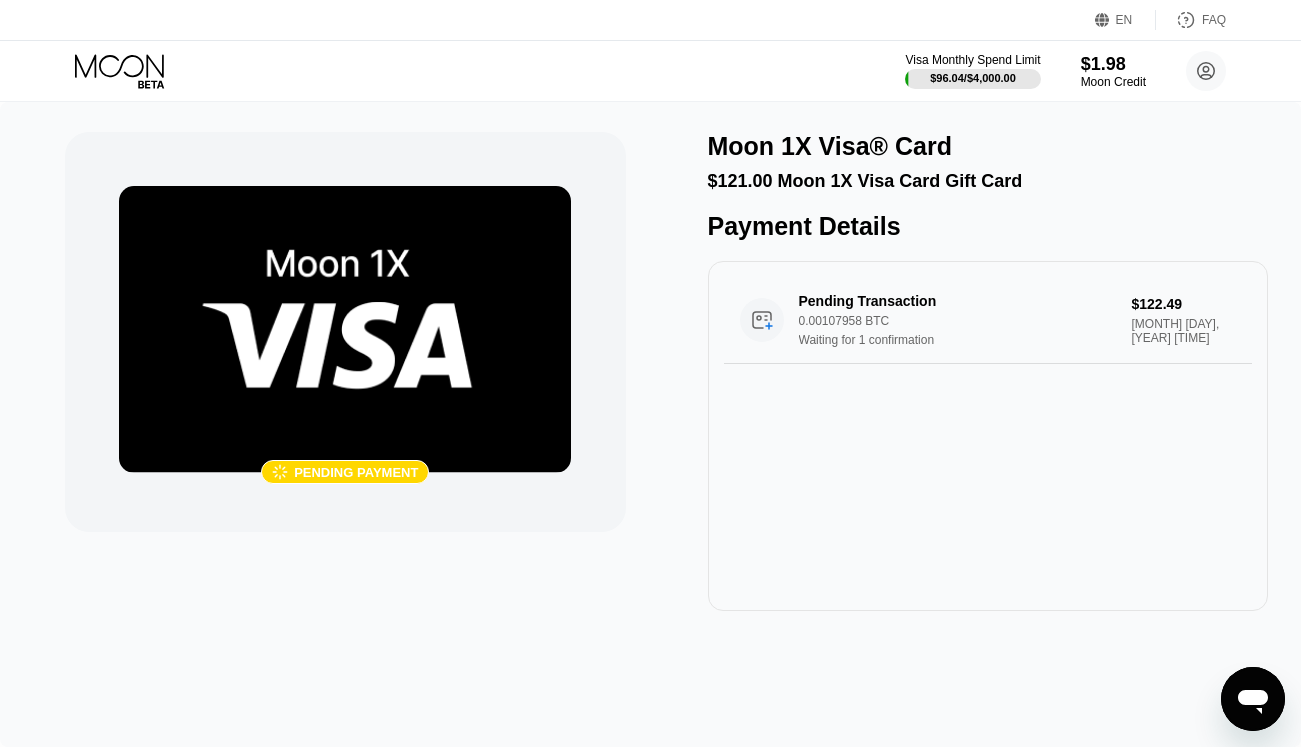click 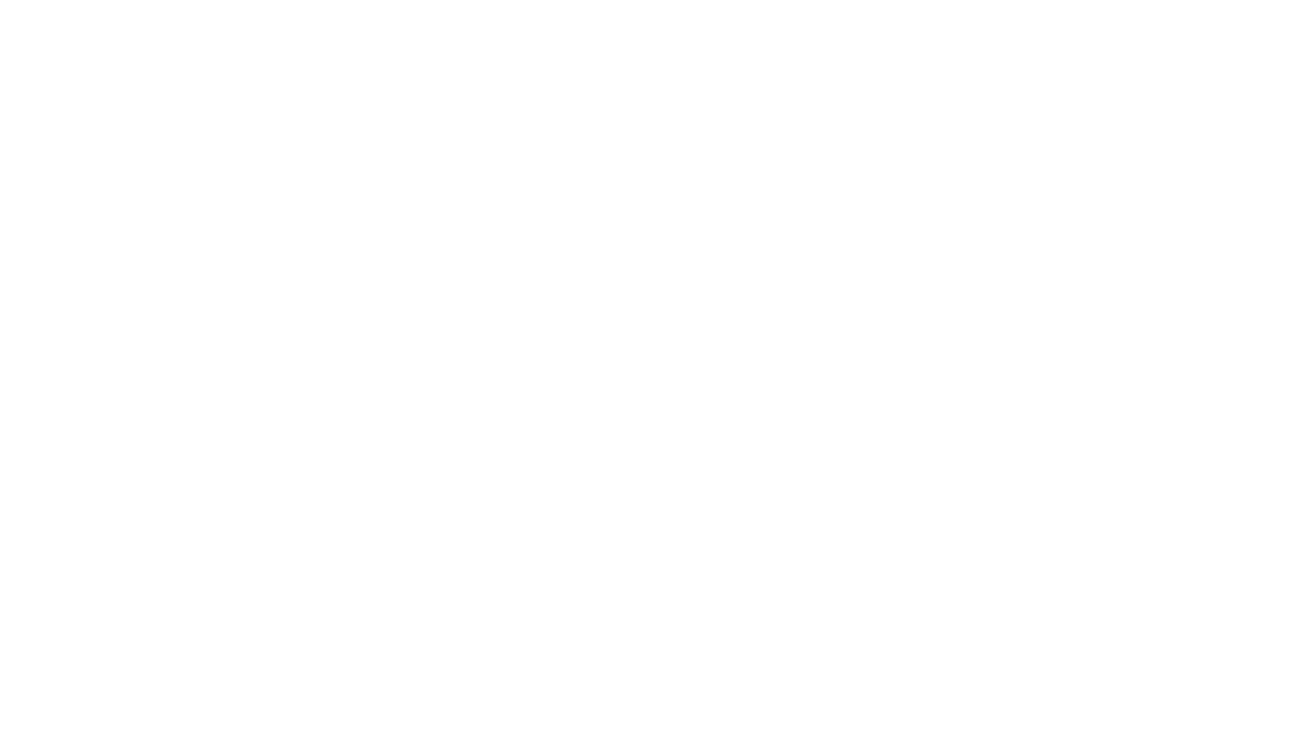 scroll, scrollTop: 0, scrollLeft: 0, axis: both 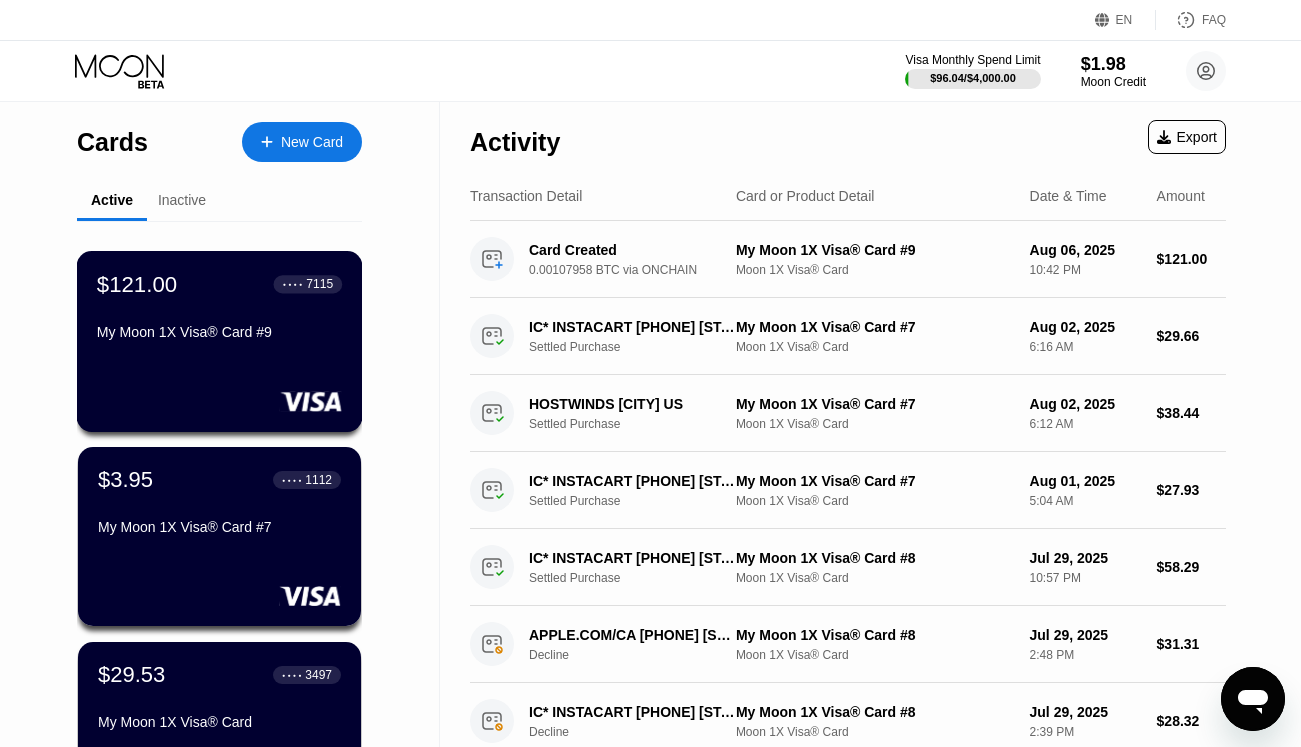 click on "My Moon 1X Visa® Card #9" at bounding box center [219, 332] 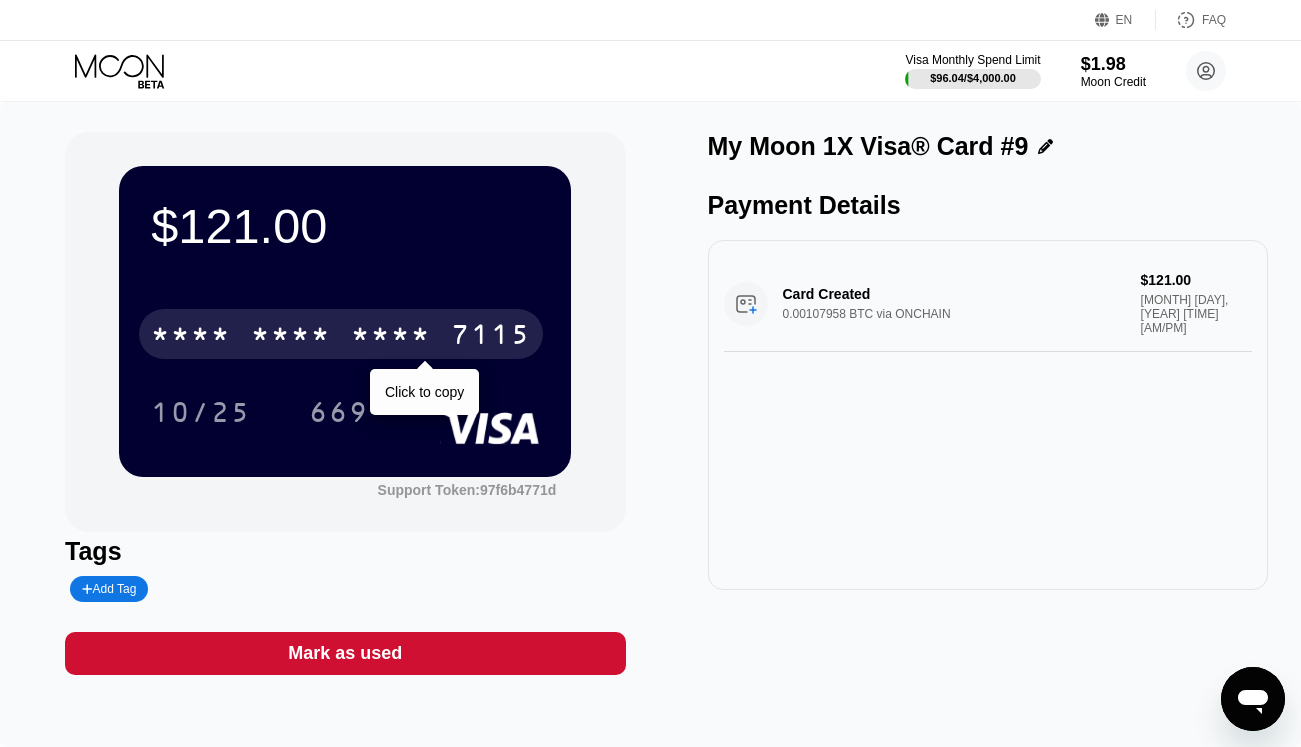 click on "* * * * * * * * * * * * 7115" at bounding box center (341, 334) 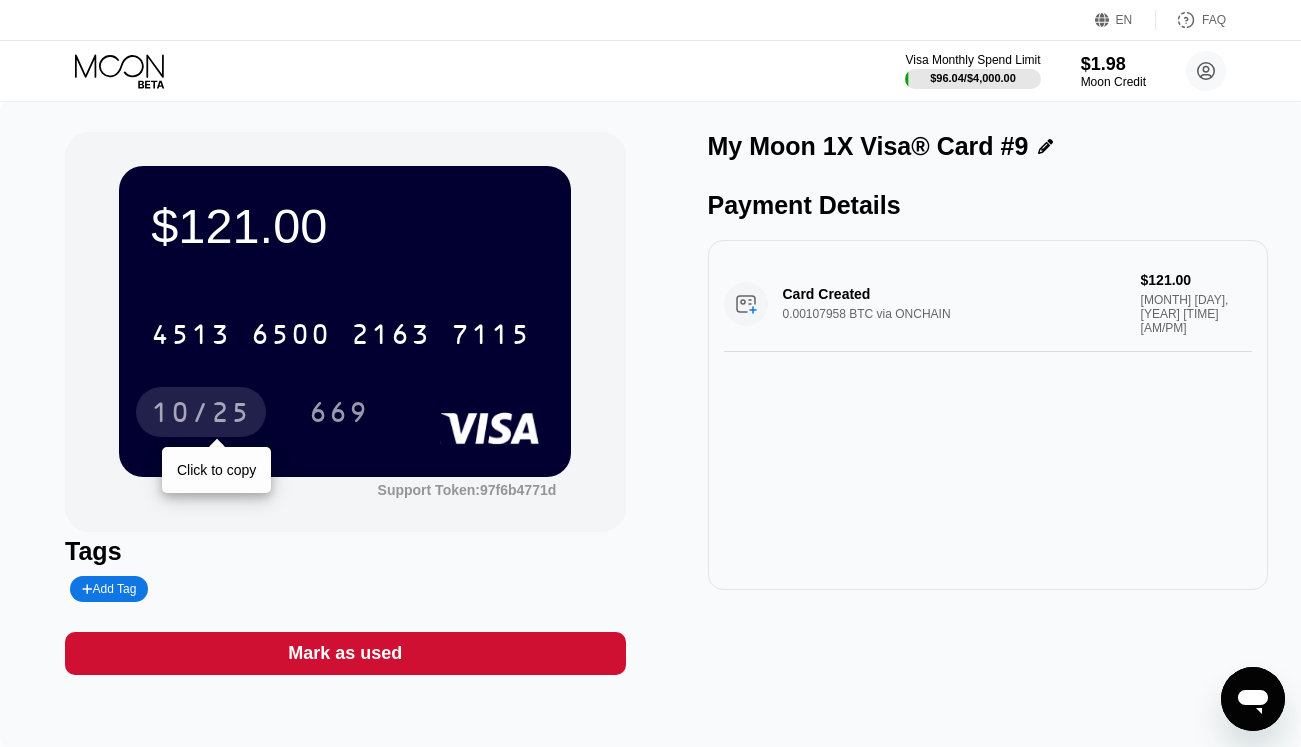 click on "10/25" at bounding box center (201, 415) 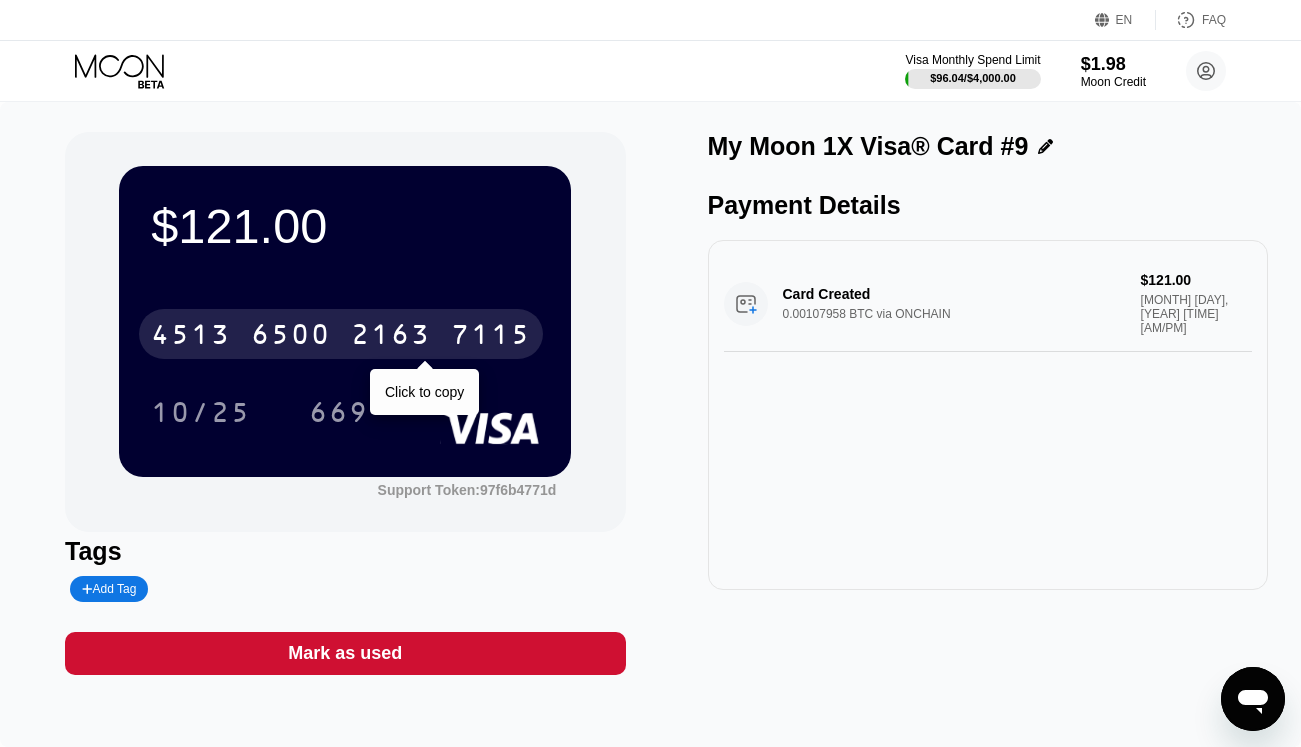 click on "2163" at bounding box center [391, 337] 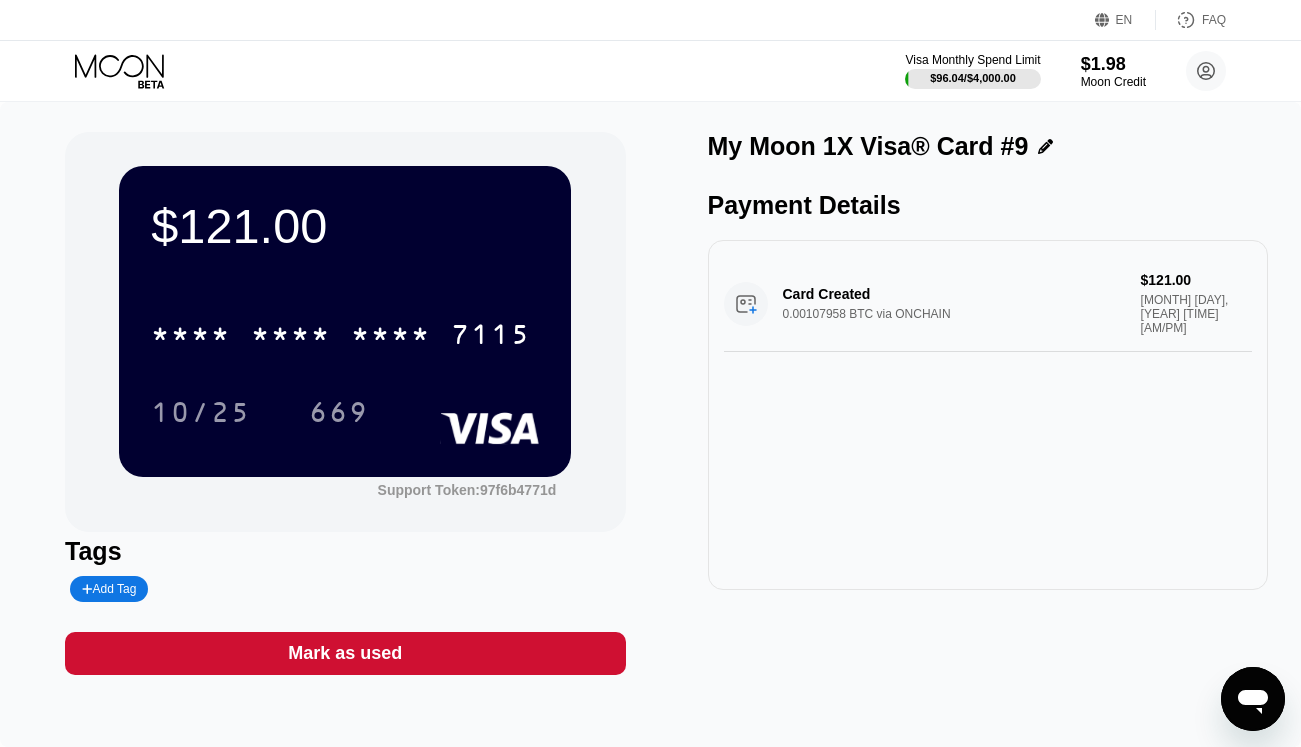 click 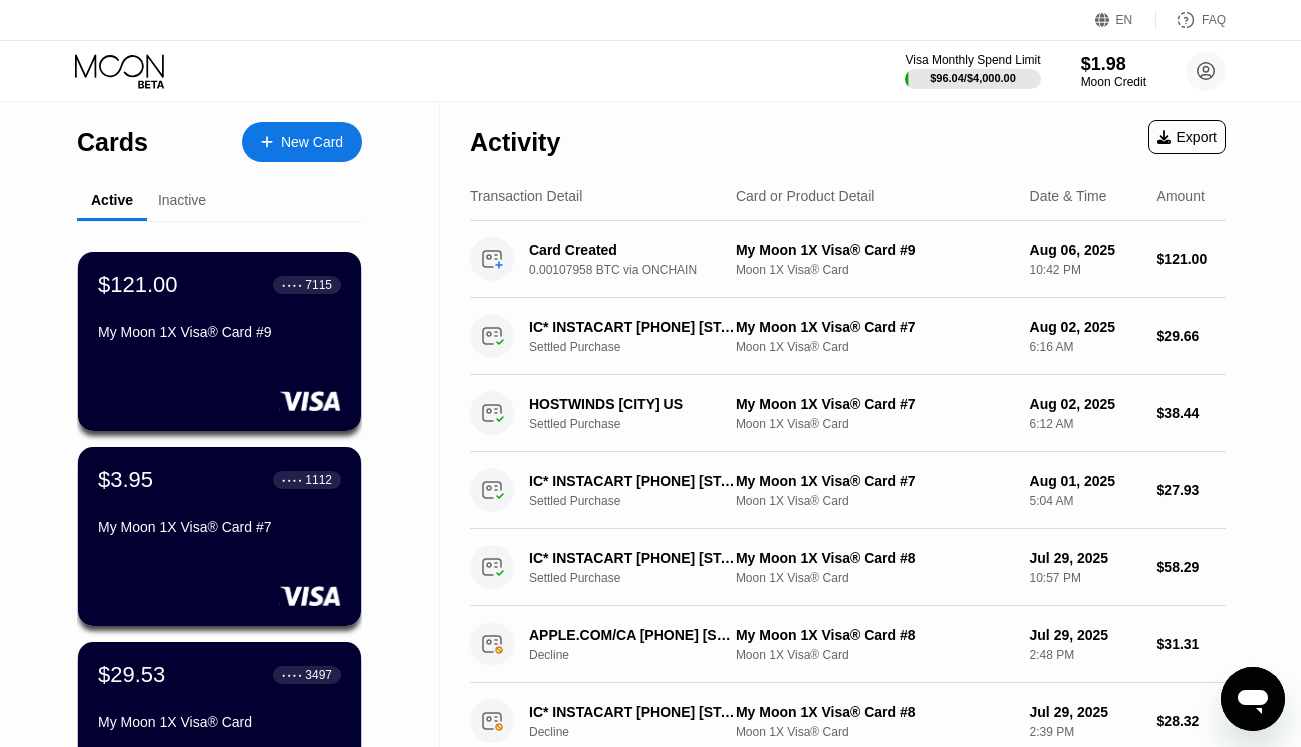 click on "My Moon 1X Visa® Card #9" at bounding box center [219, 332] 